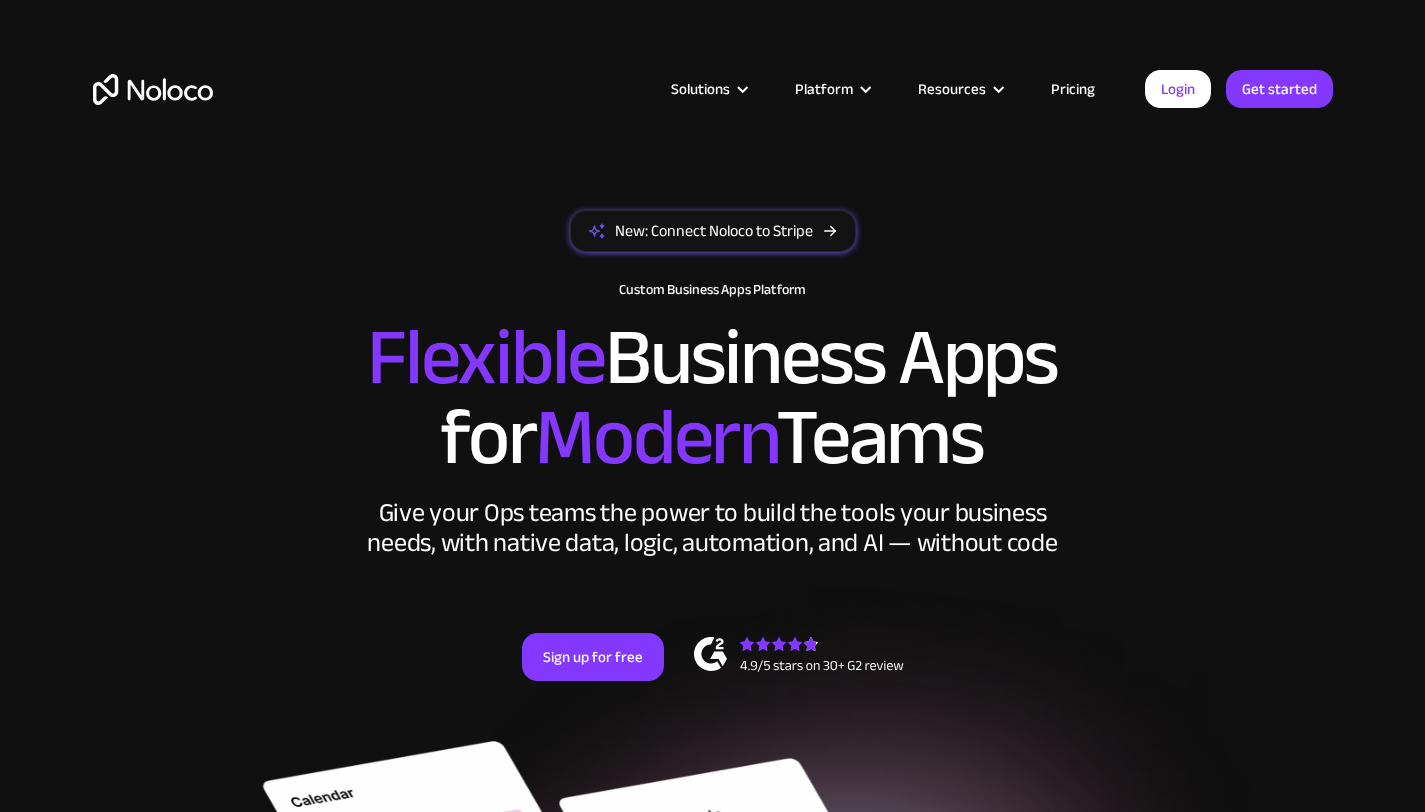 scroll, scrollTop: 0, scrollLeft: 0, axis: both 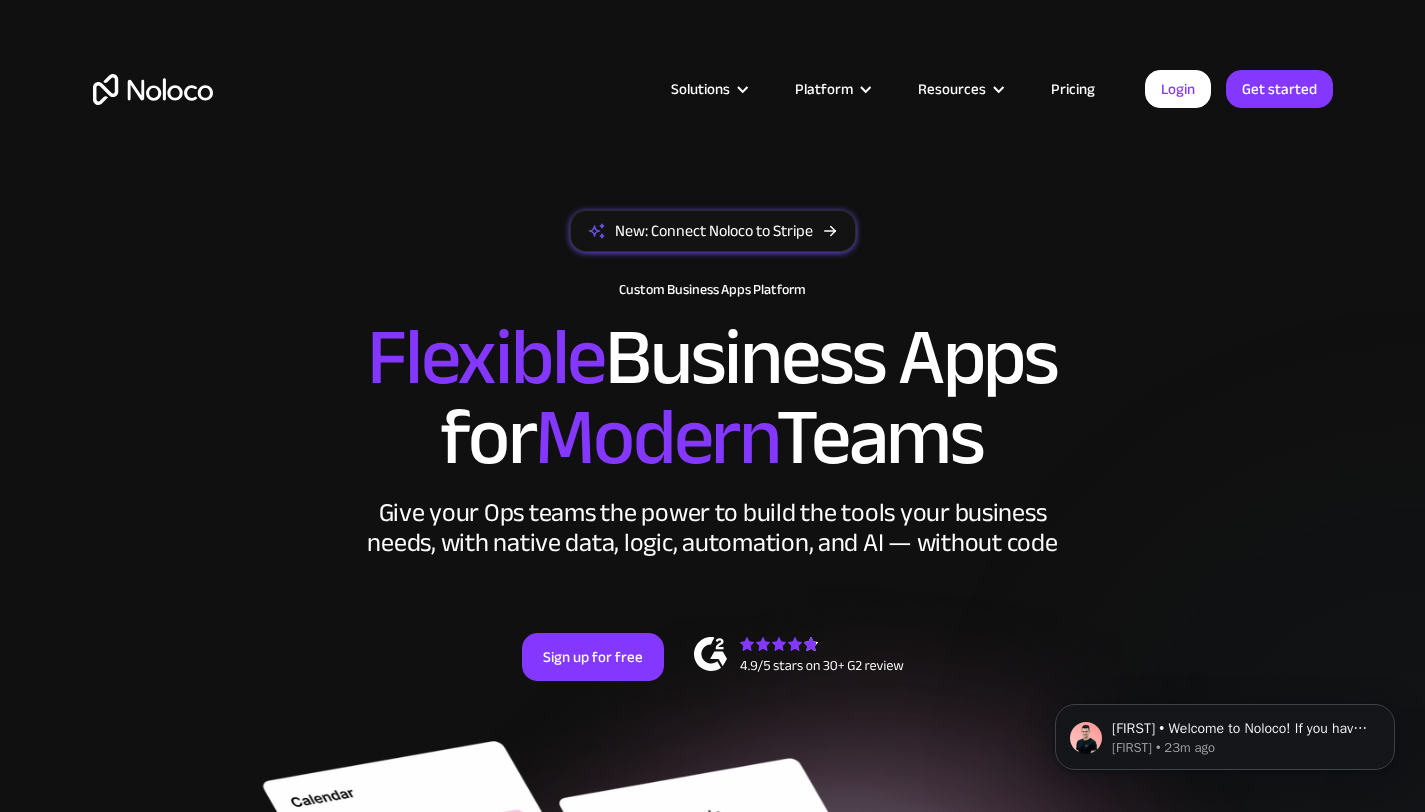 click on "Solutions Use Cases Business Types
Project Management Keep track of customers, users, or leads with  a fully customizable Noloco back office app.
Small & Medium Businesses Build the tools you need, from inventory management  to HR software, tailored to your growing business.
Flexible CRM A custom Noloco CRM that perfectly fits your workflow,  centralizes your data, and enables seamless collaboration. Enterprise Empower your teams to build powerful internal tools without code—fully customizable, secure, and enterprise-ready. Client Portal Empower your customers with self-service  and a fully-branded personalized experience.
Agencies Automate tasks, manage clients,  simplify client onboarding, and scale effortlessly.
Team Intranet Simplify communication, collaboration,  and information sharing within your team. Construction Management Streamline, automate, and optimize construction" at bounding box center [713, 109] 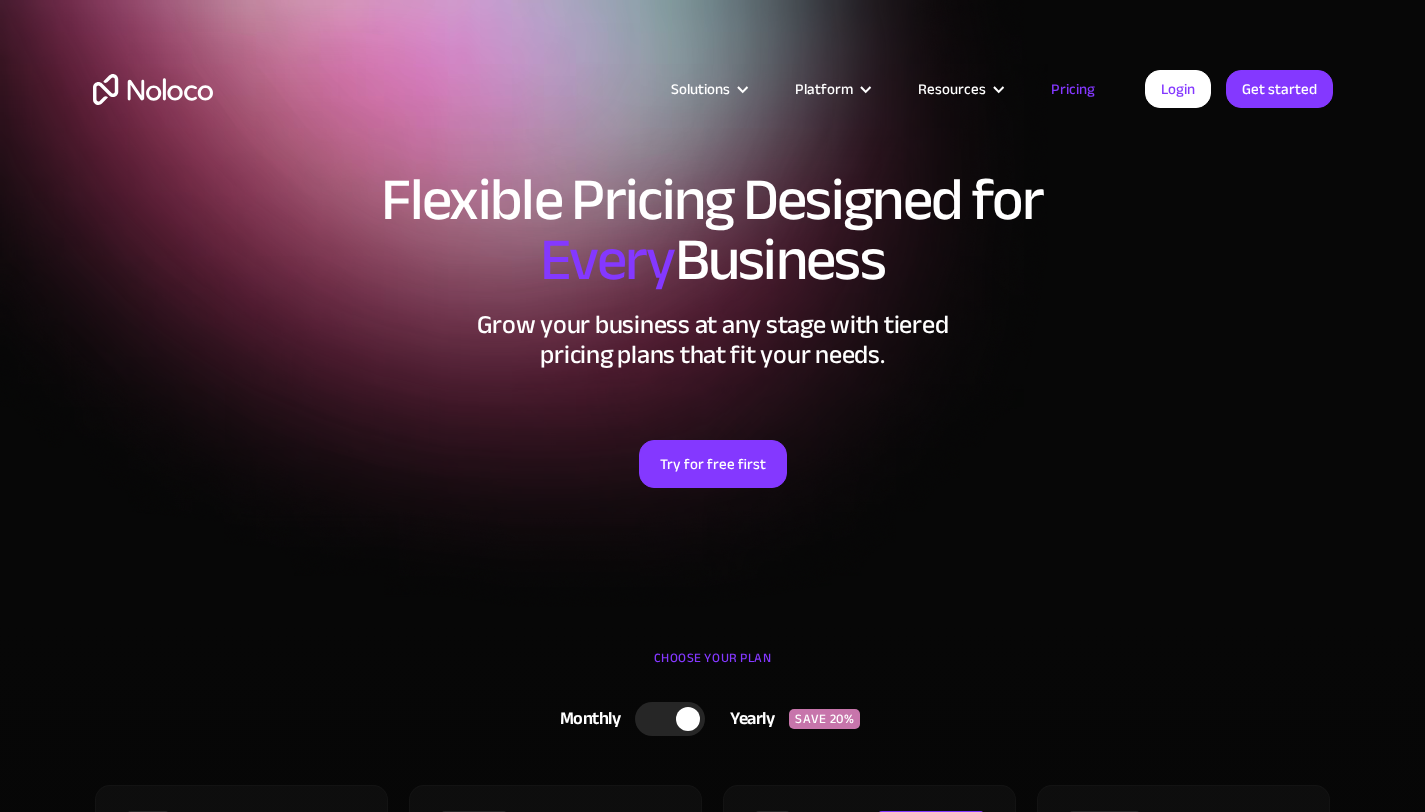 scroll, scrollTop: 164, scrollLeft: 0, axis: vertical 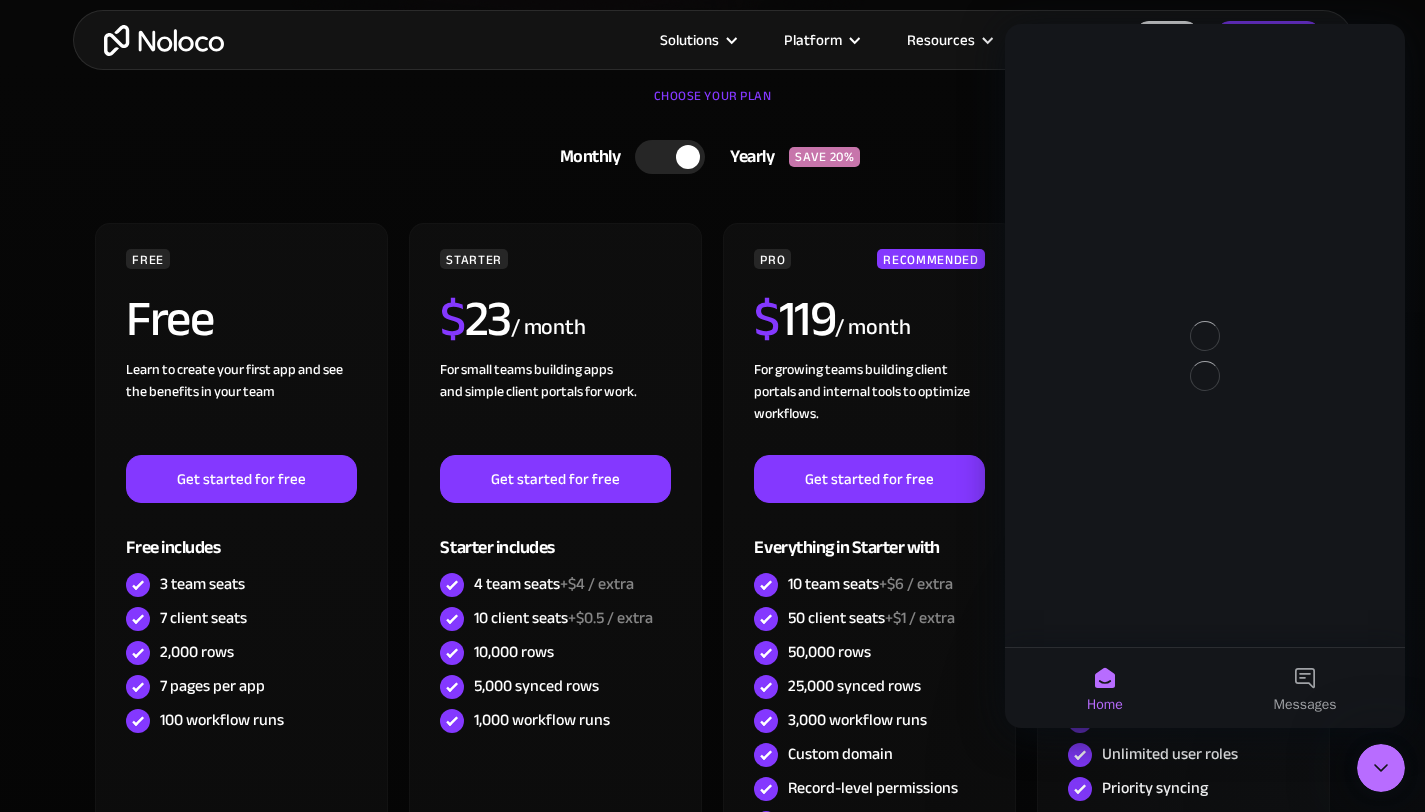 click at bounding box center (688, 157) 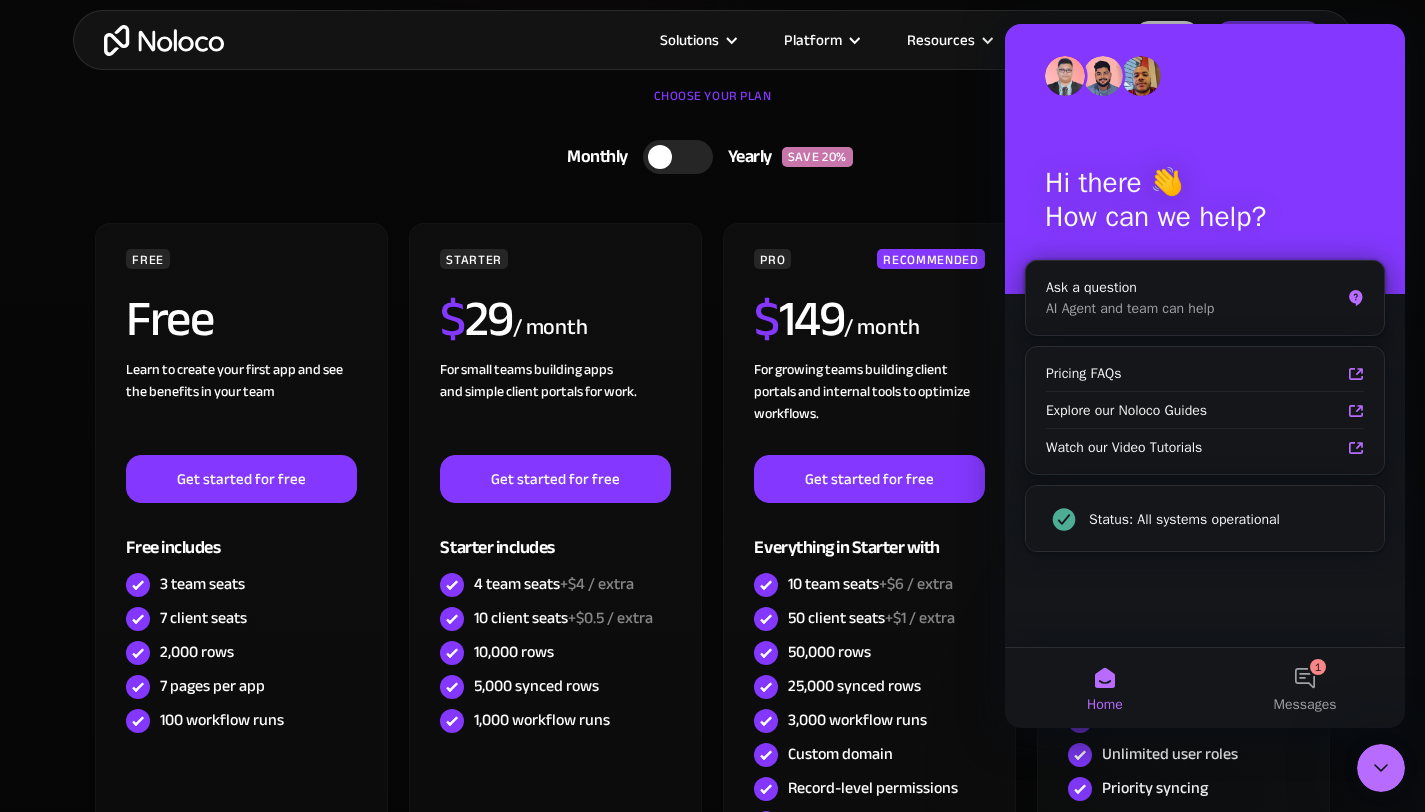 click 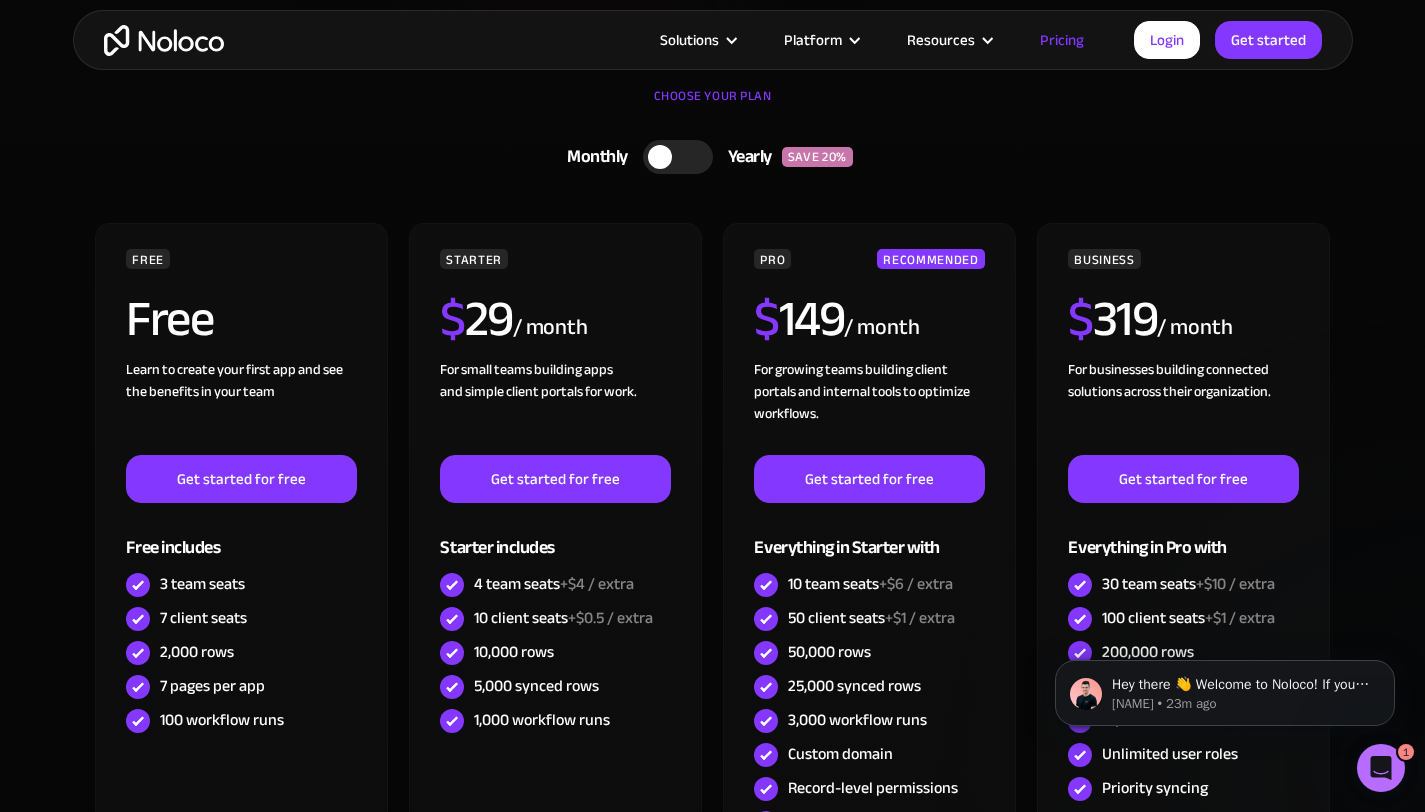 scroll, scrollTop: 0, scrollLeft: 0, axis: both 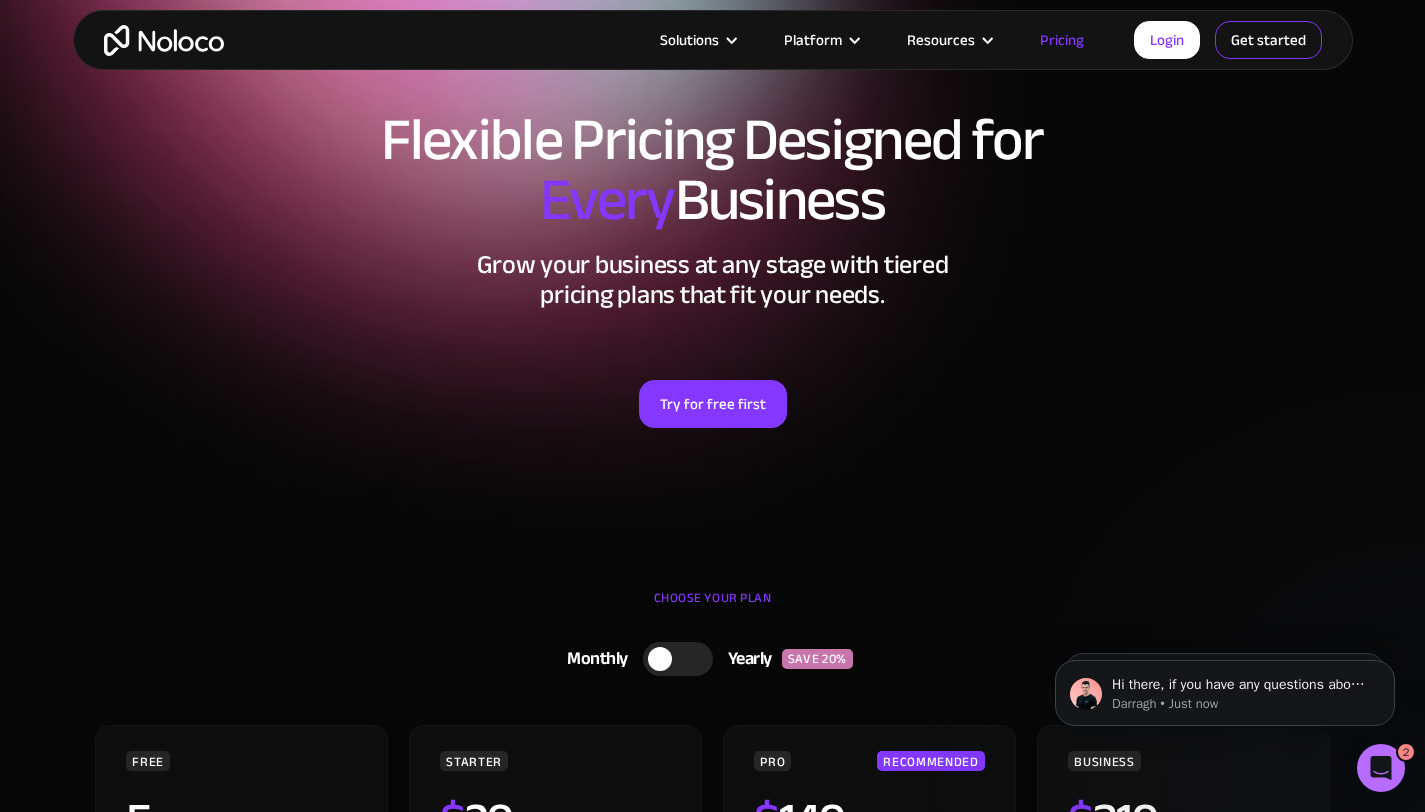 click on "Get started" at bounding box center [1268, 40] 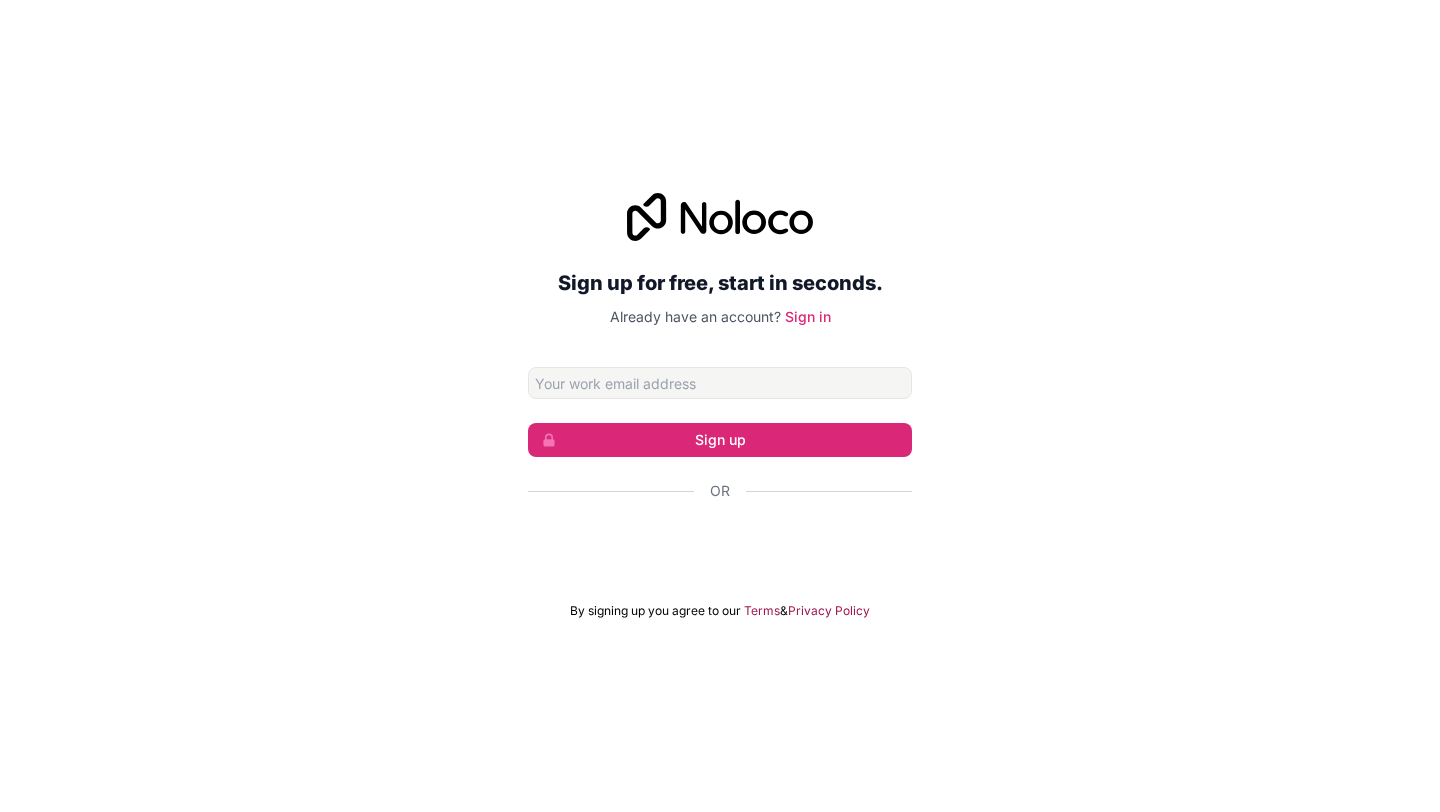 scroll, scrollTop: 0, scrollLeft: 0, axis: both 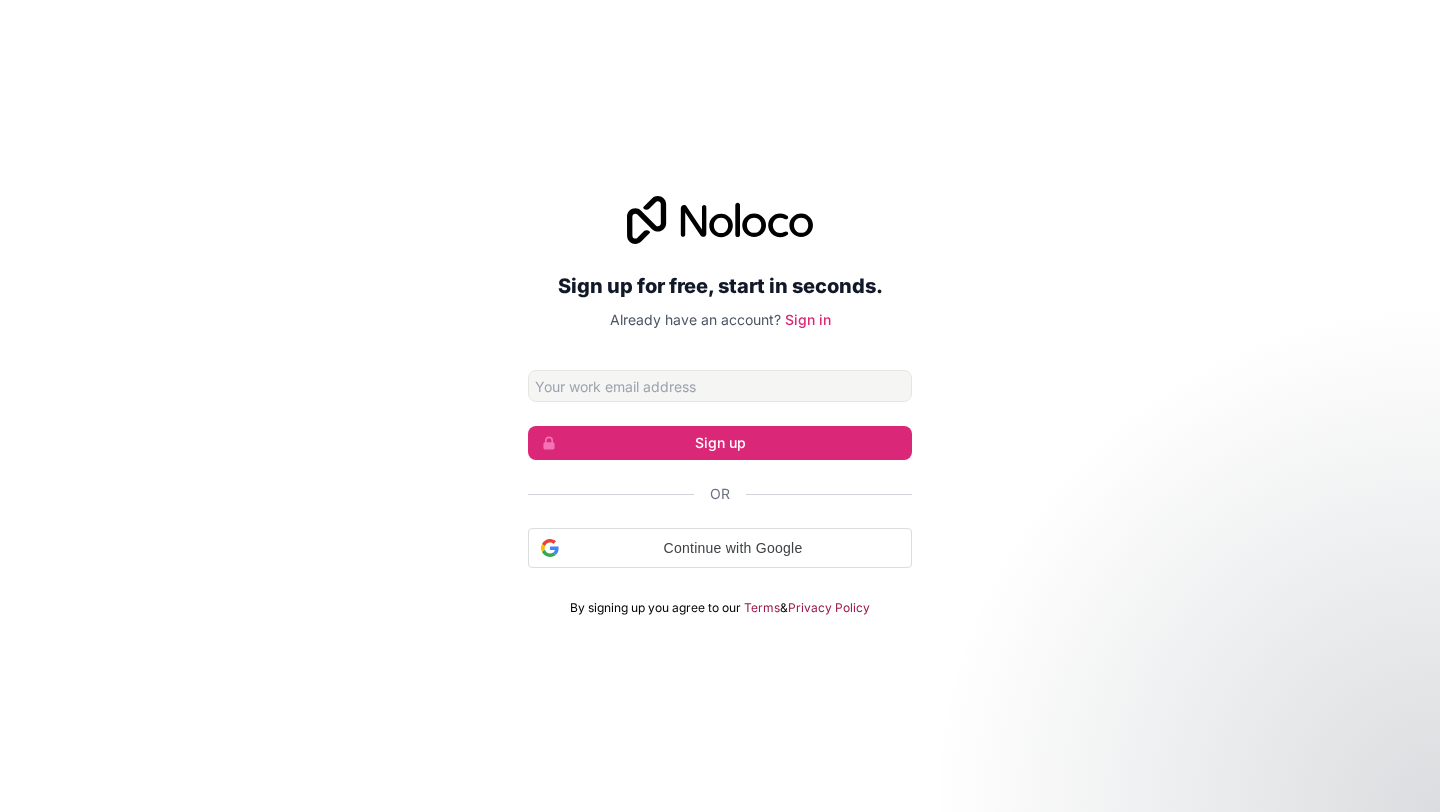 click at bounding box center [720, 386] 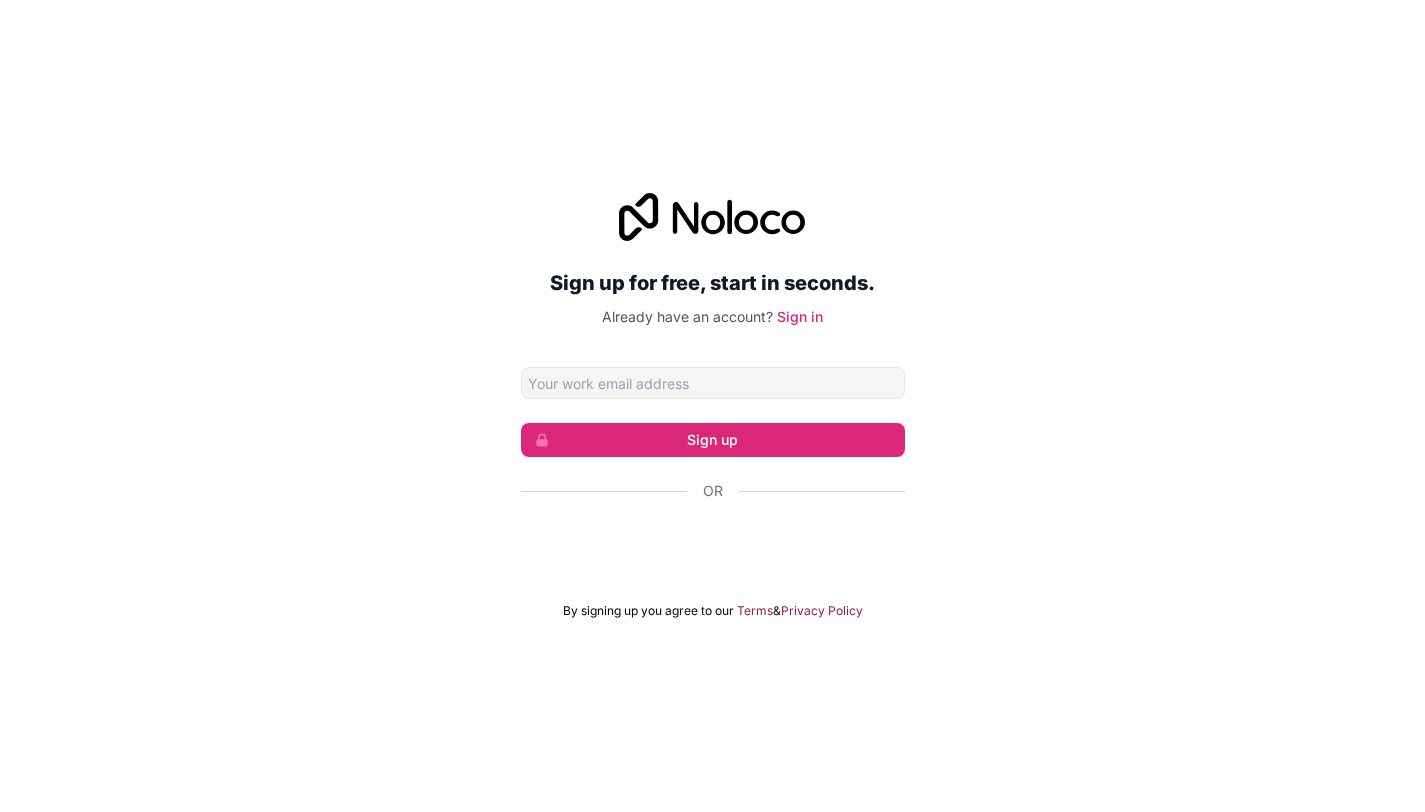type on "[EMAIL]" 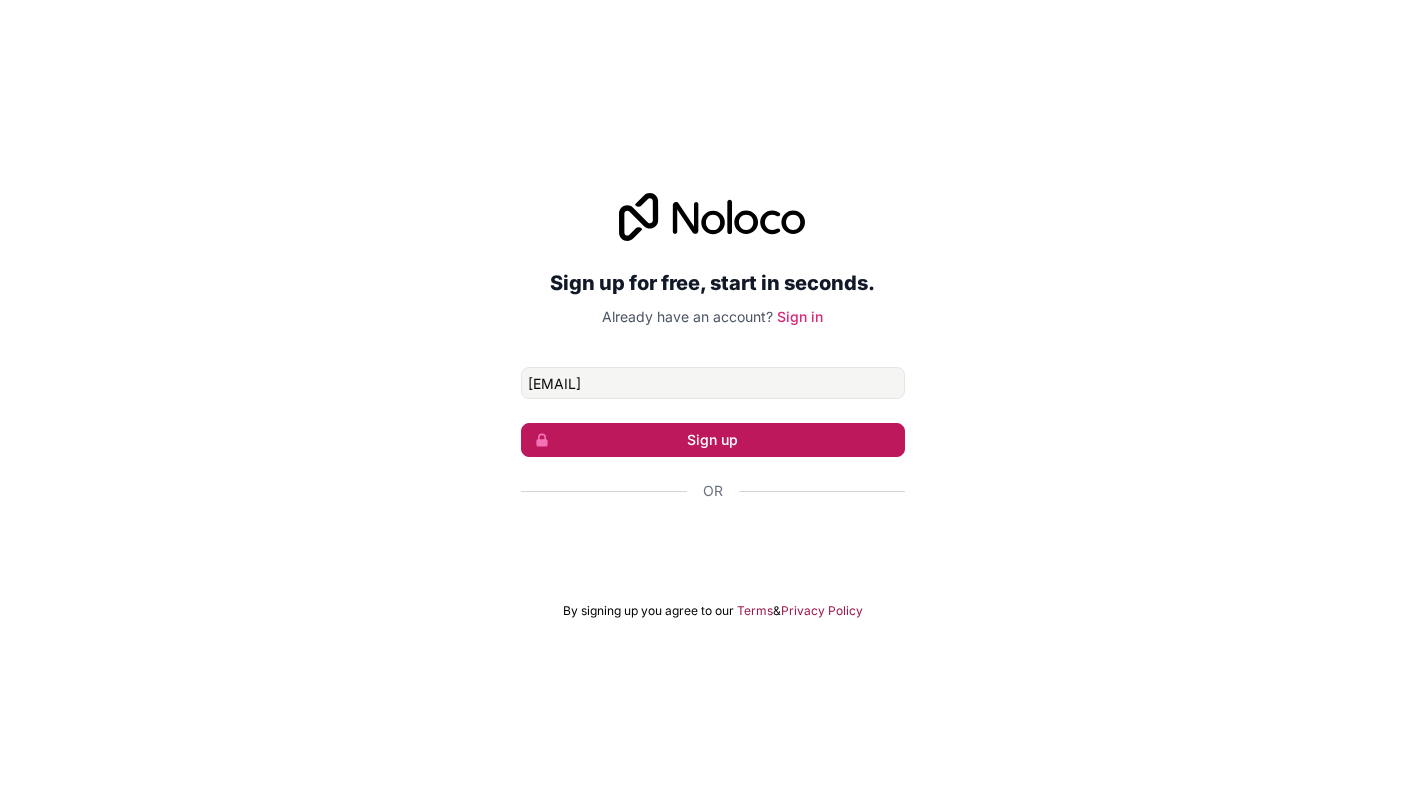 click on "Sign up" at bounding box center [713, 440] 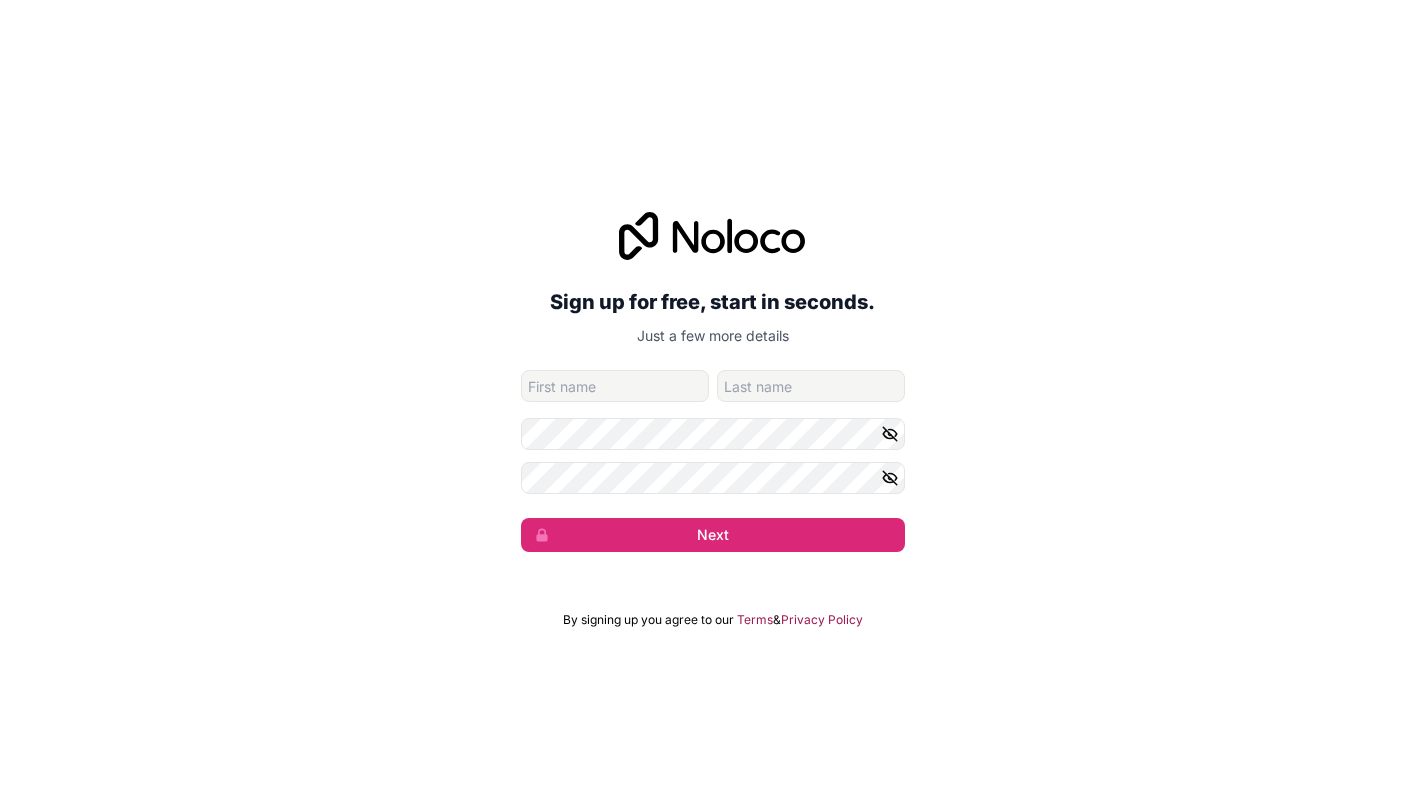 click at bounding box center [615, 386] 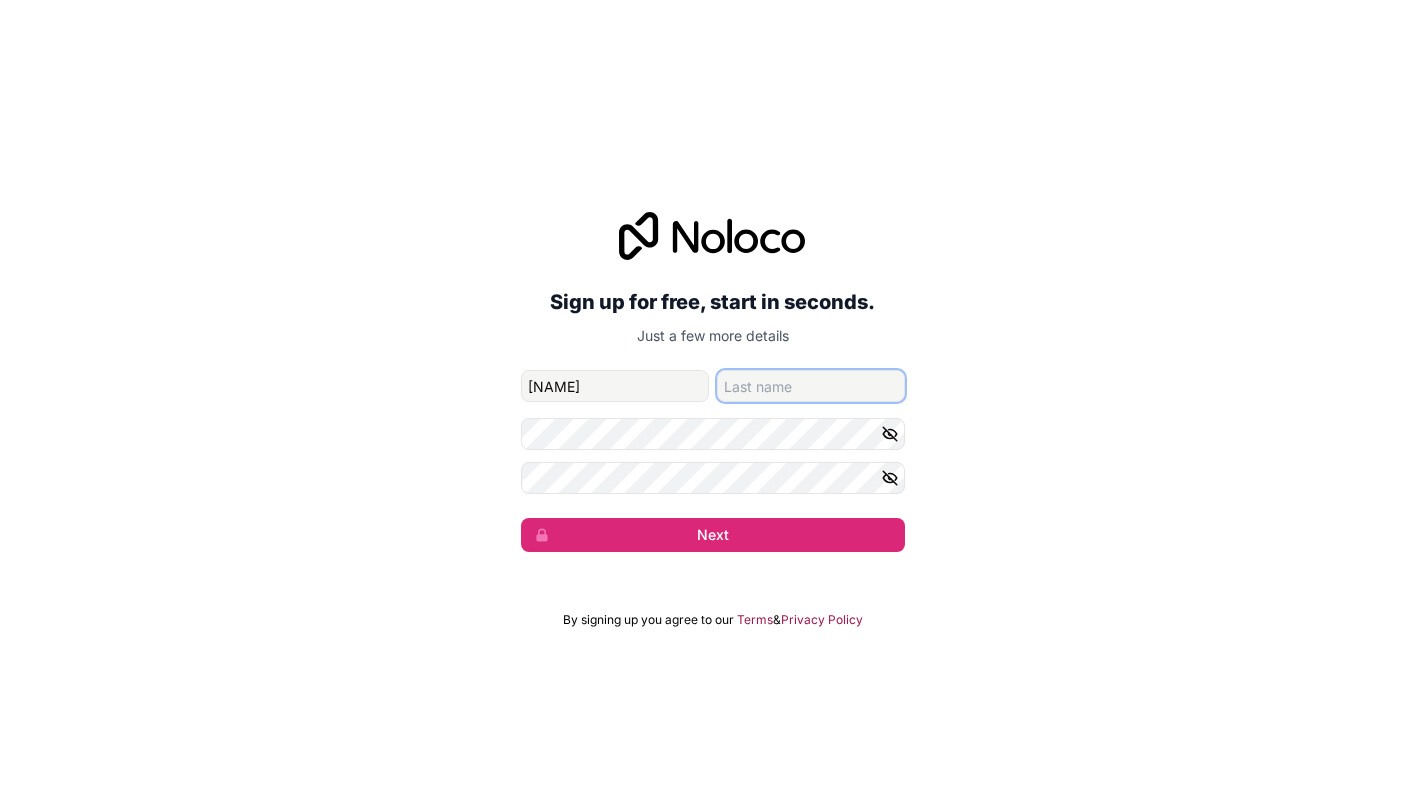 type on "Hall" 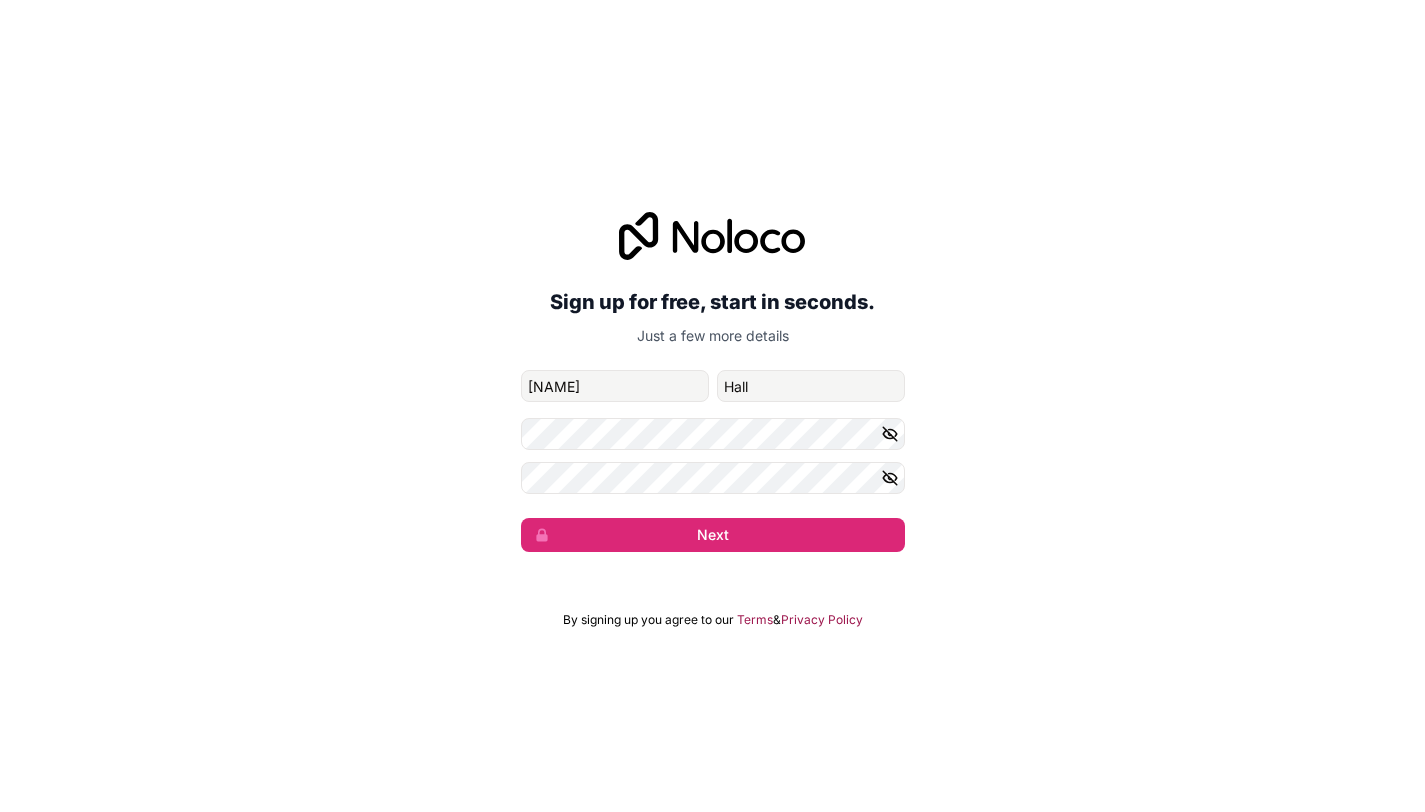 click at bounding box center [893, 434] 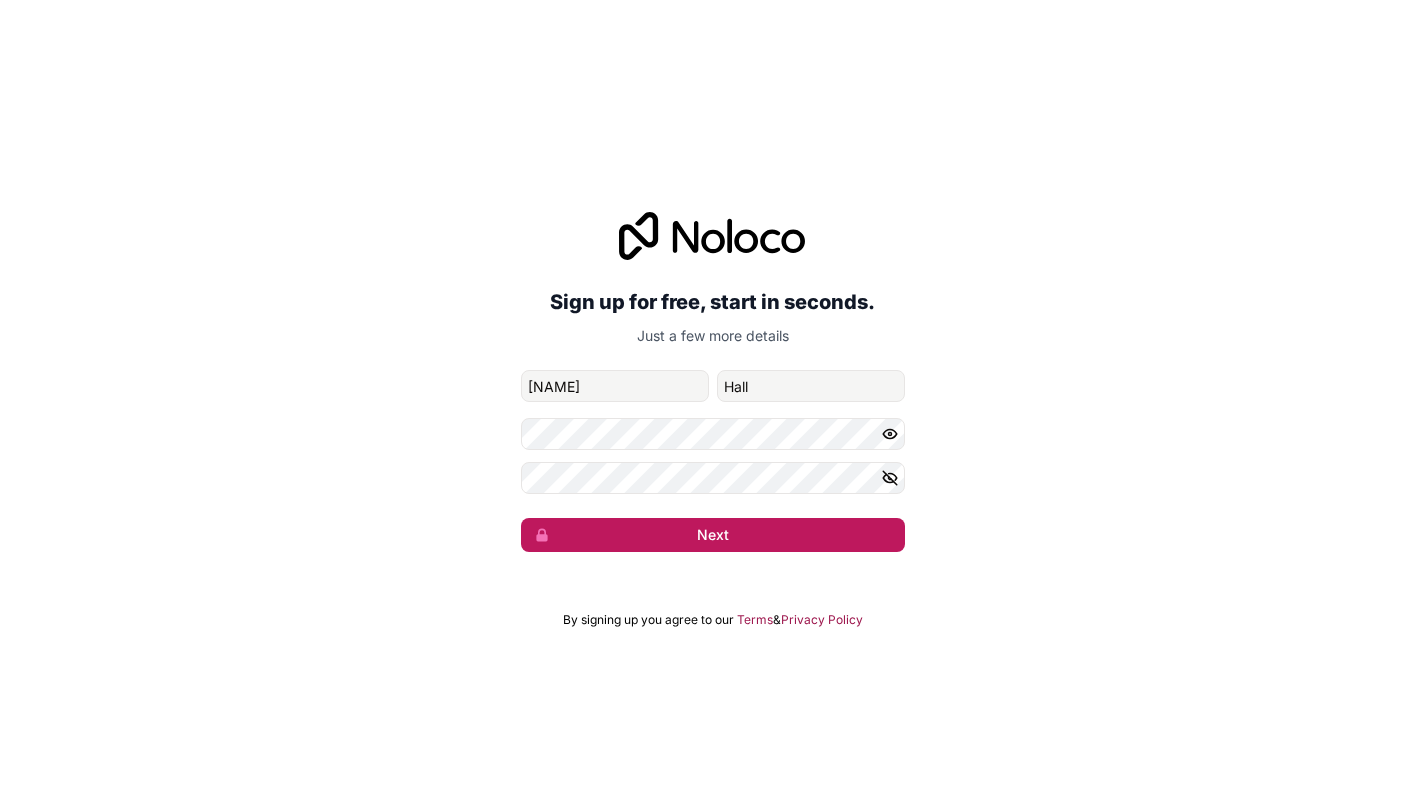 click on "Sign up for free, start in seconds. Just a few more details [EMAIL] [NAME] [NAME] Next" at bounding box center [712, 382] 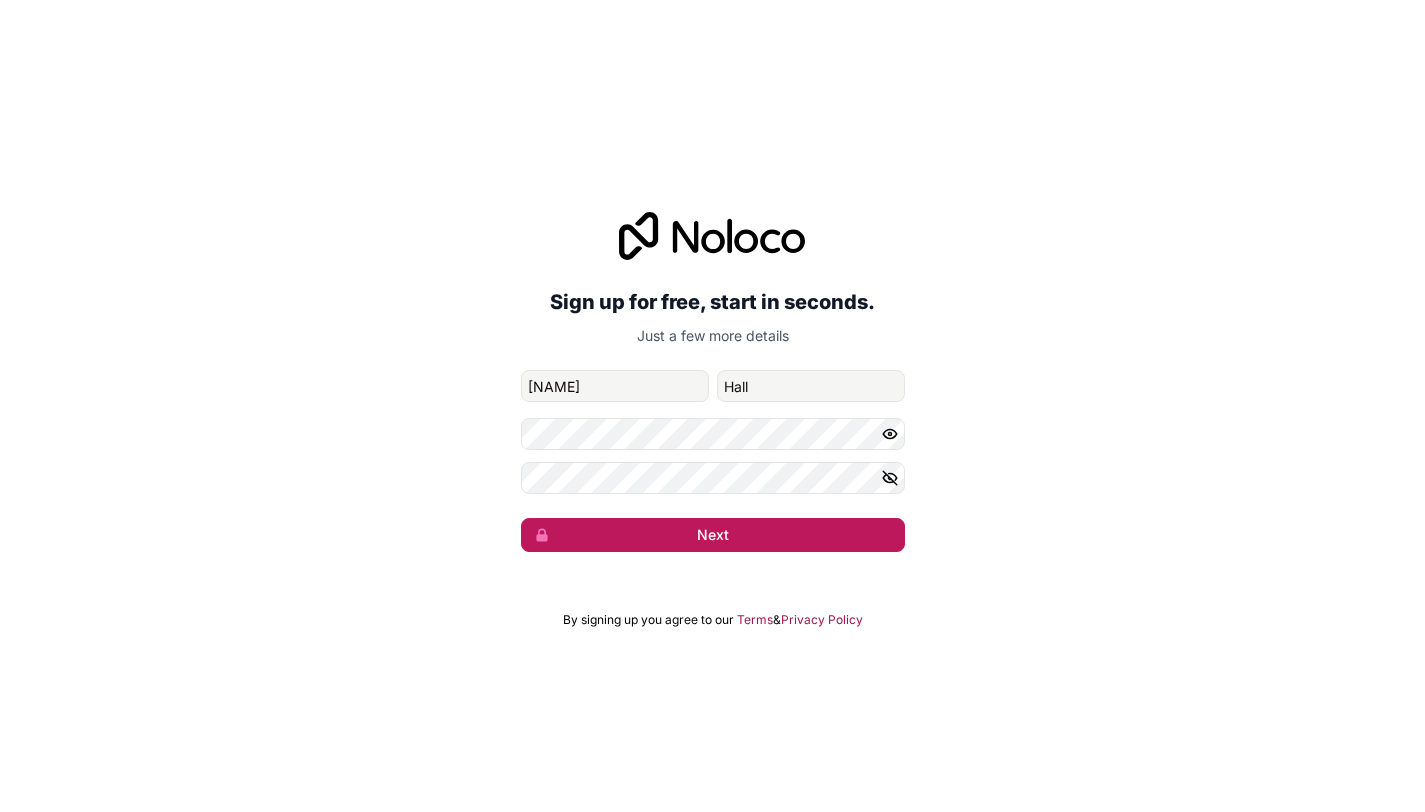 click on "Next" at bounding box center (713, 535) 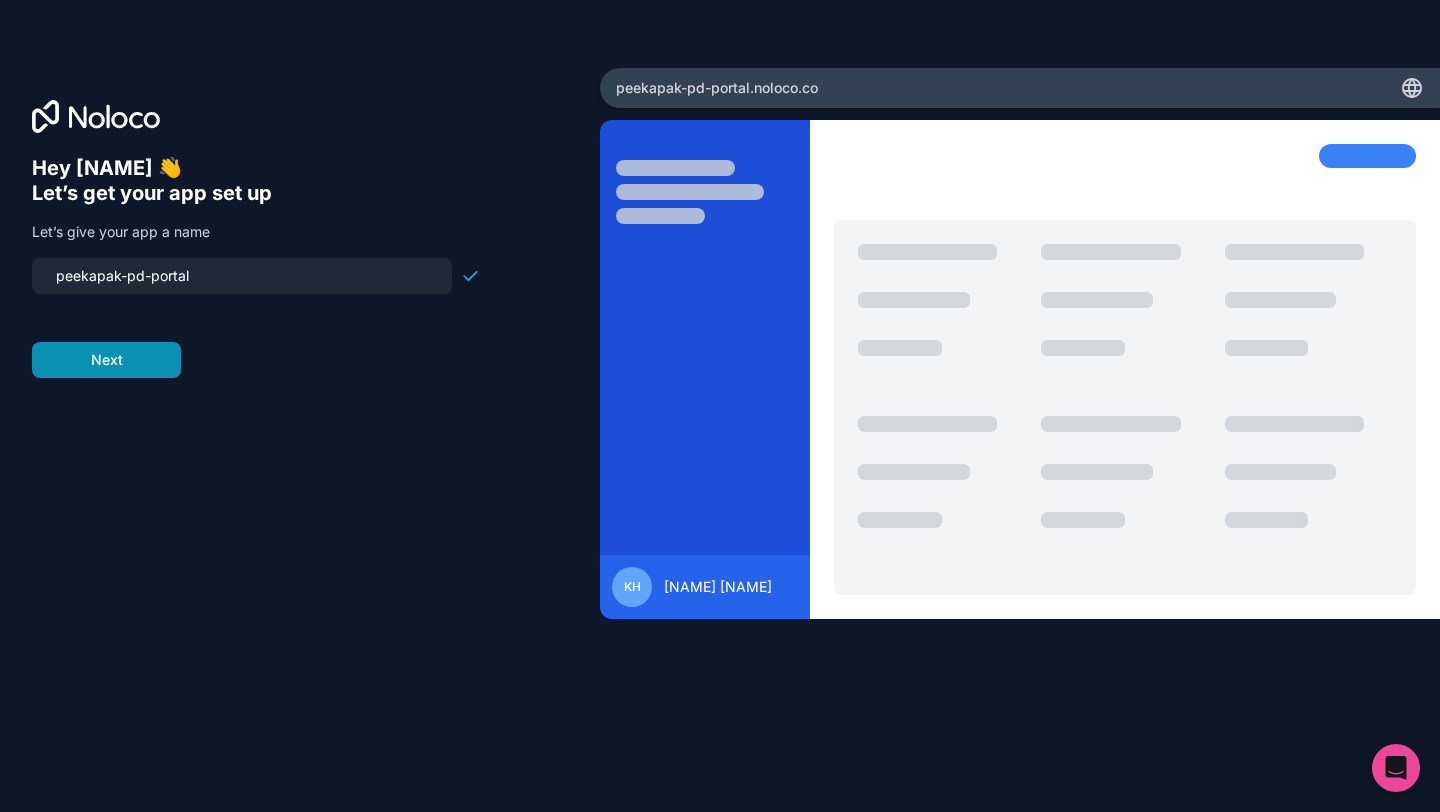 type on "peekapak-pd-portal" 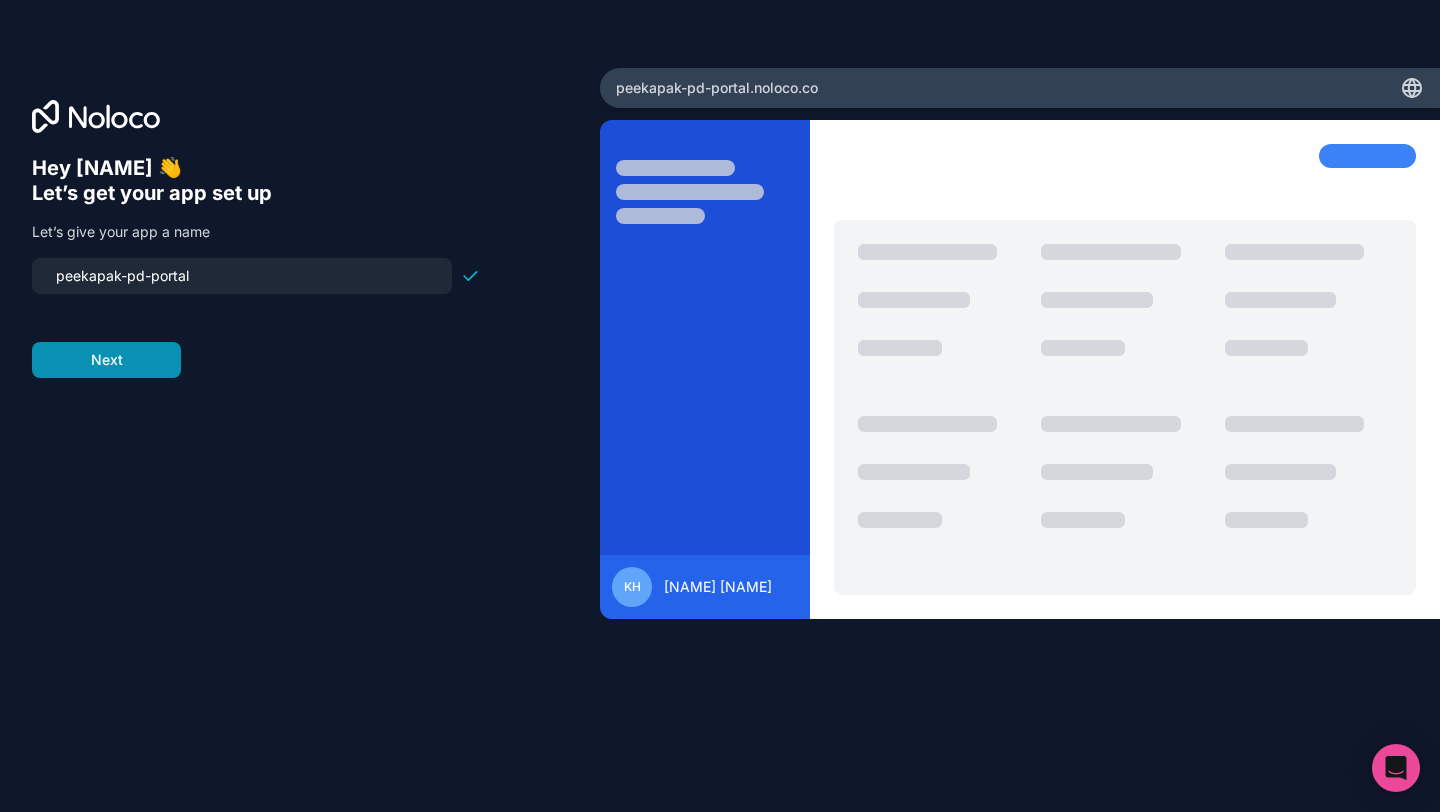 click on "Next" at bounding box center [106, 360] 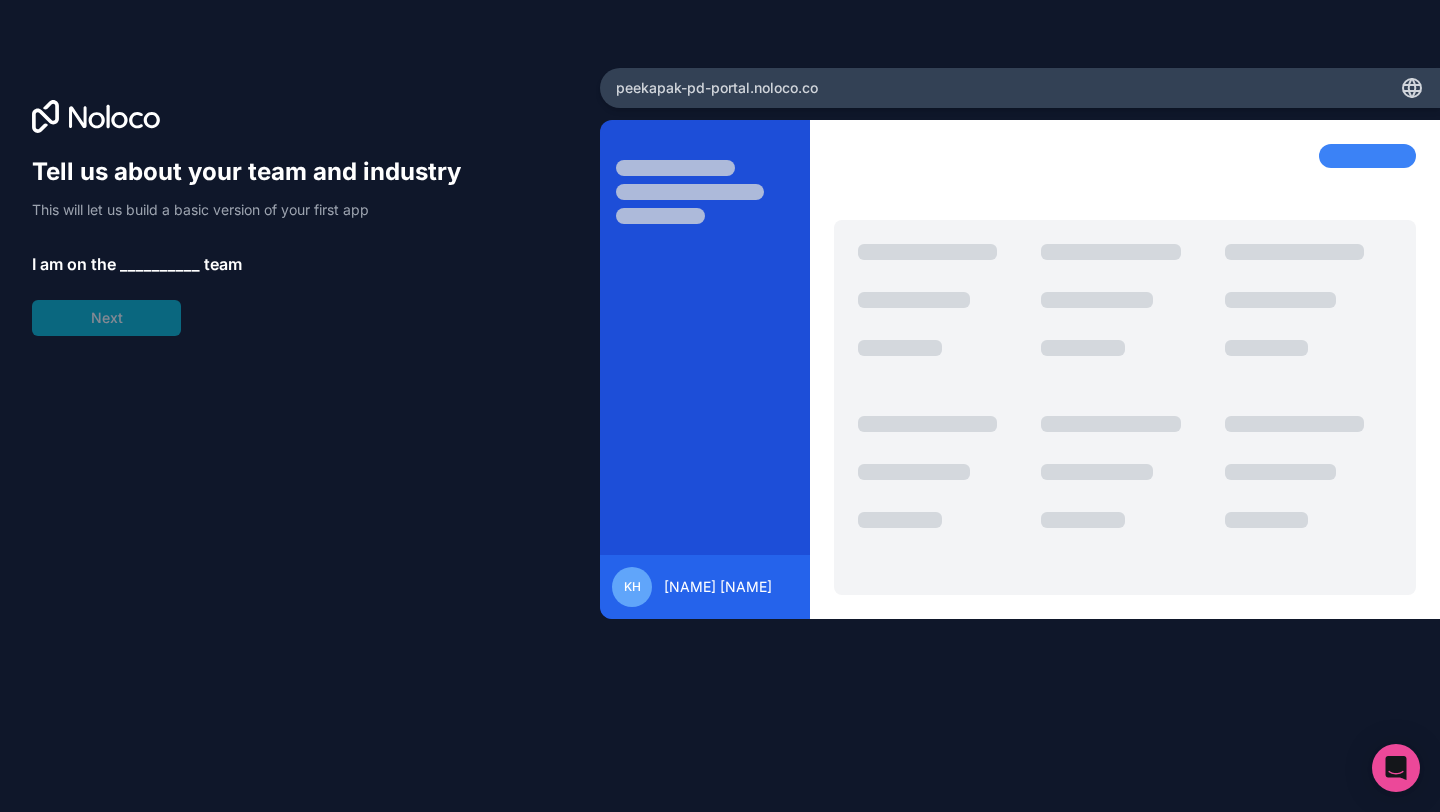 click on "__________" at bounding box center [160, 264] 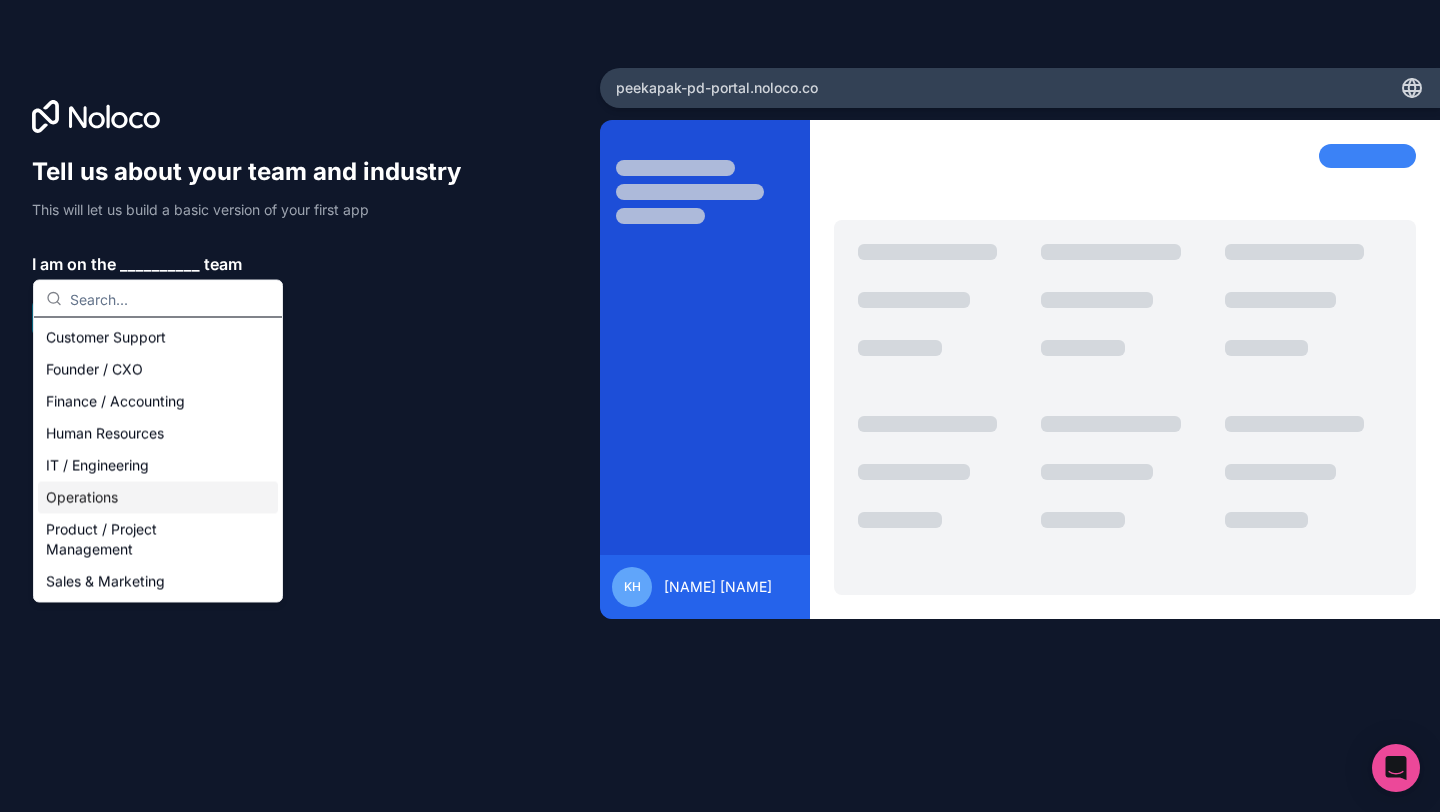click on "Operations" at bounding box center (158, 498) 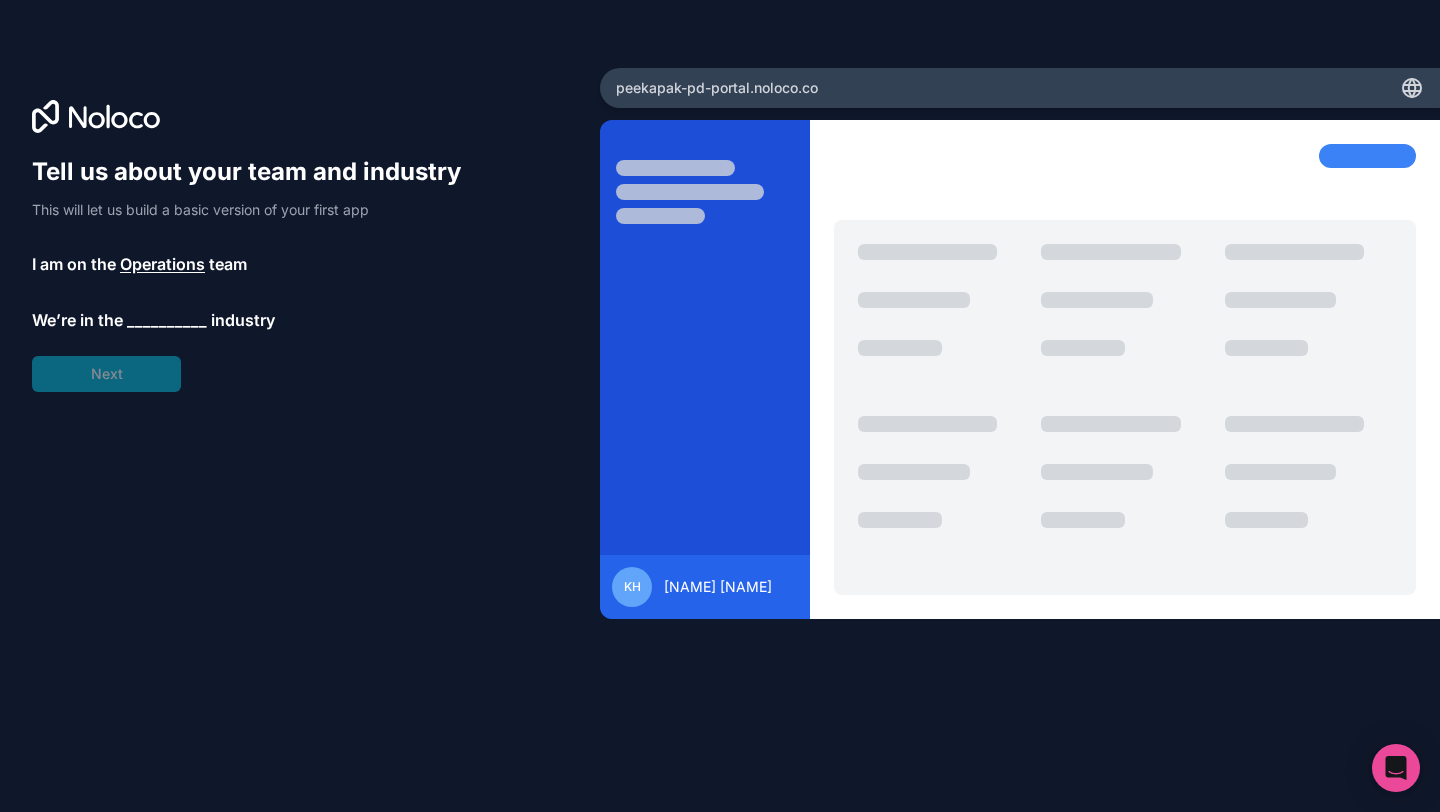 click on "__________" at bounding box center [167, 320] 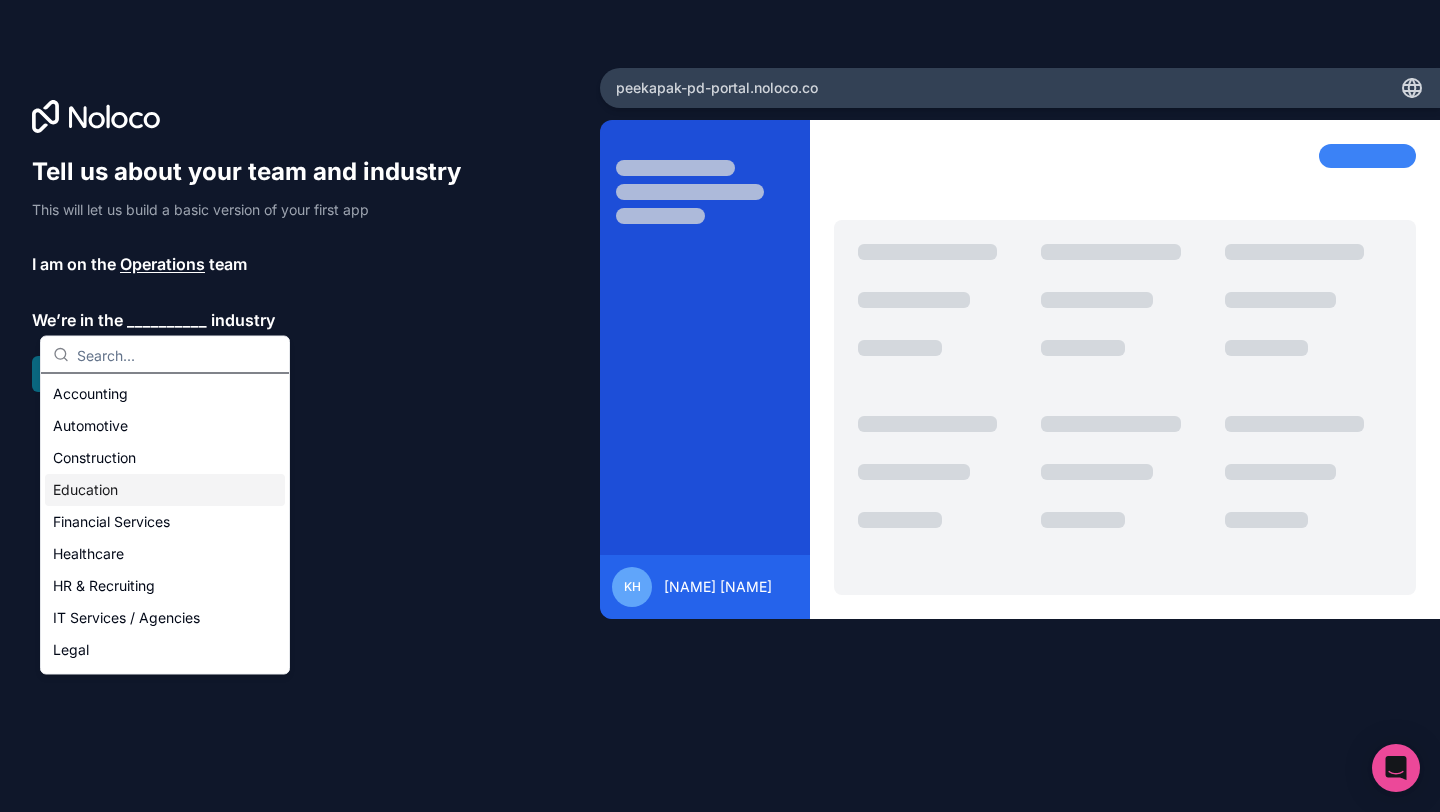 click on "Education" at bounding box center (165, 490) 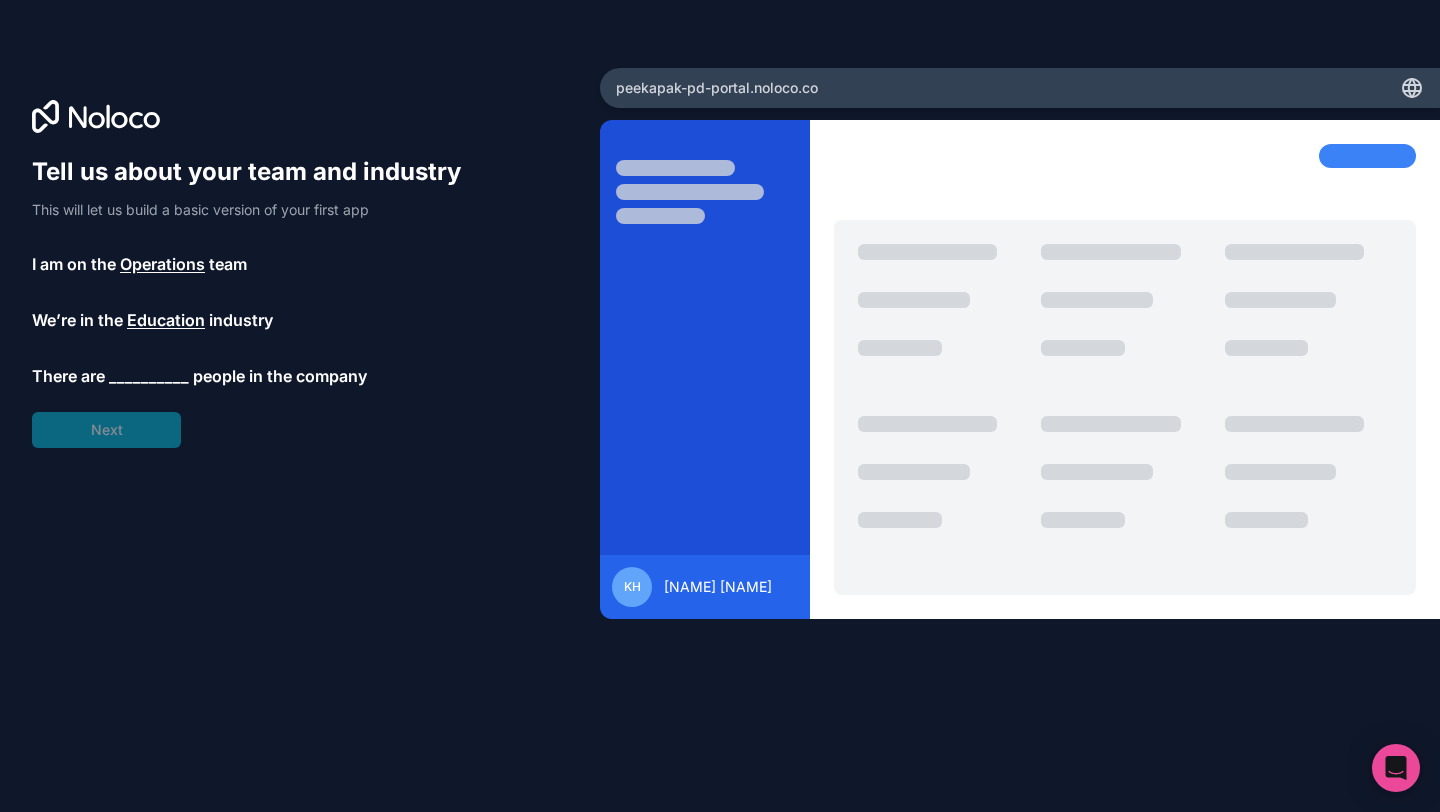 click on "__________" at bounding box center [149, 376] 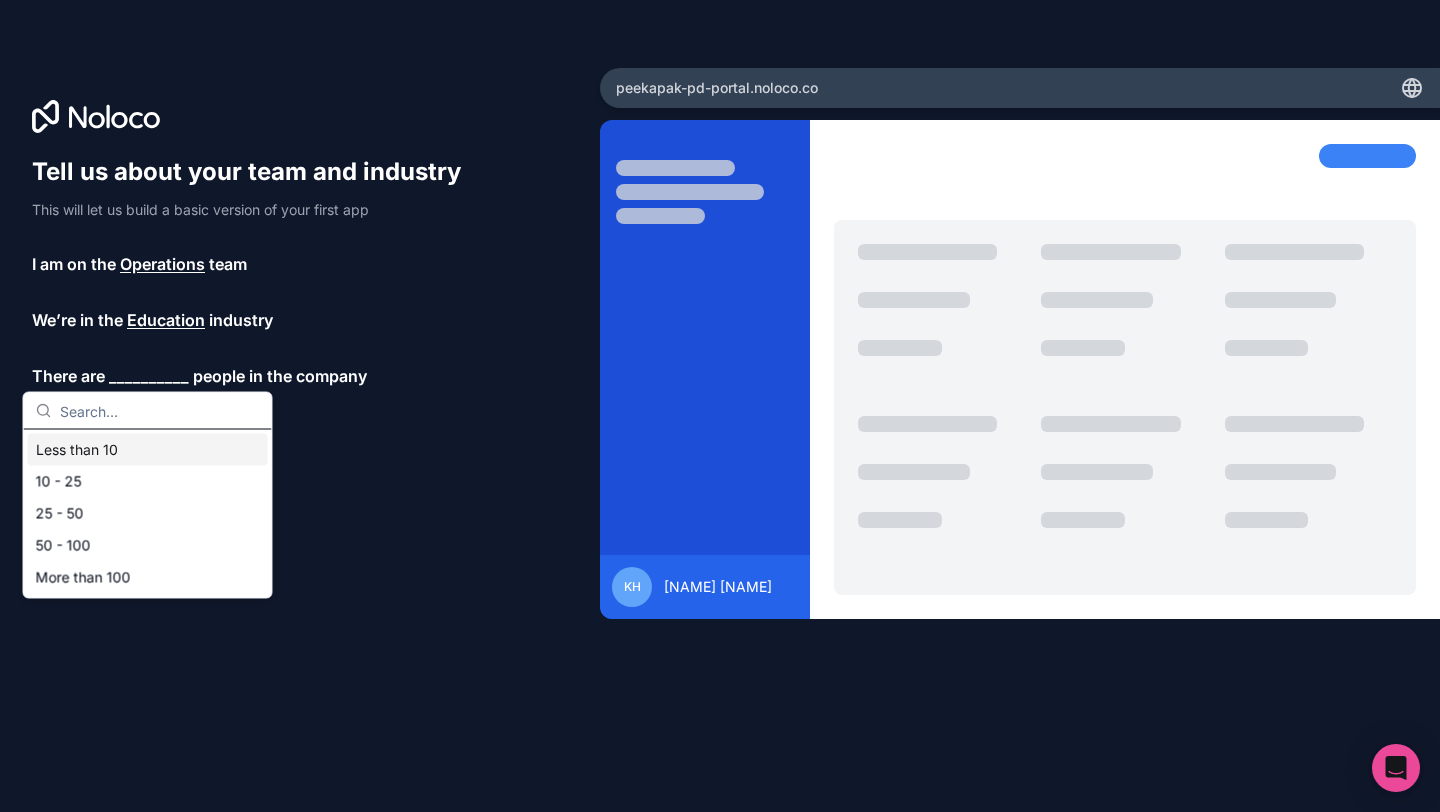 click on "Less than 10" at bounding box center (148, 450) 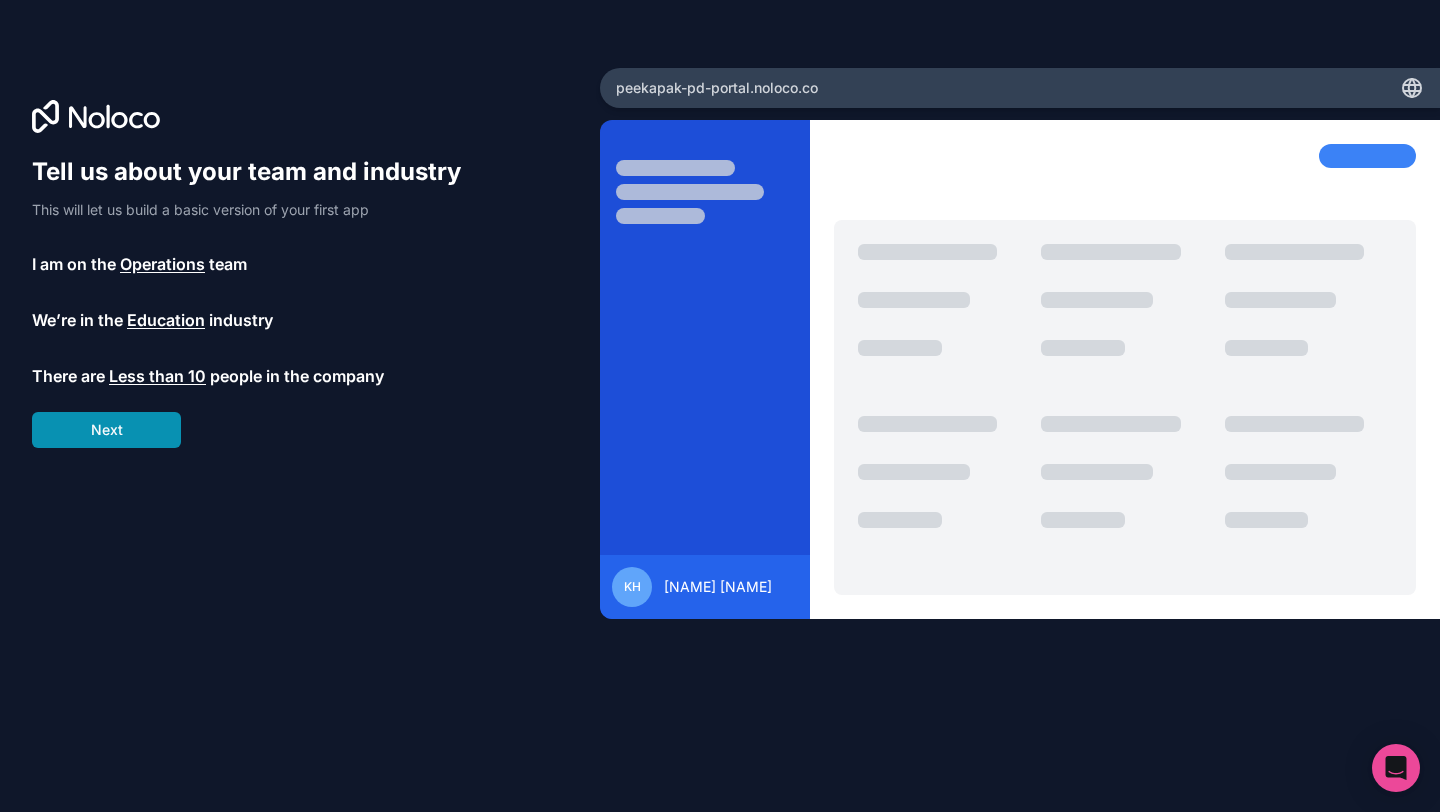 click on "Next" at bounding box center [106, 430] 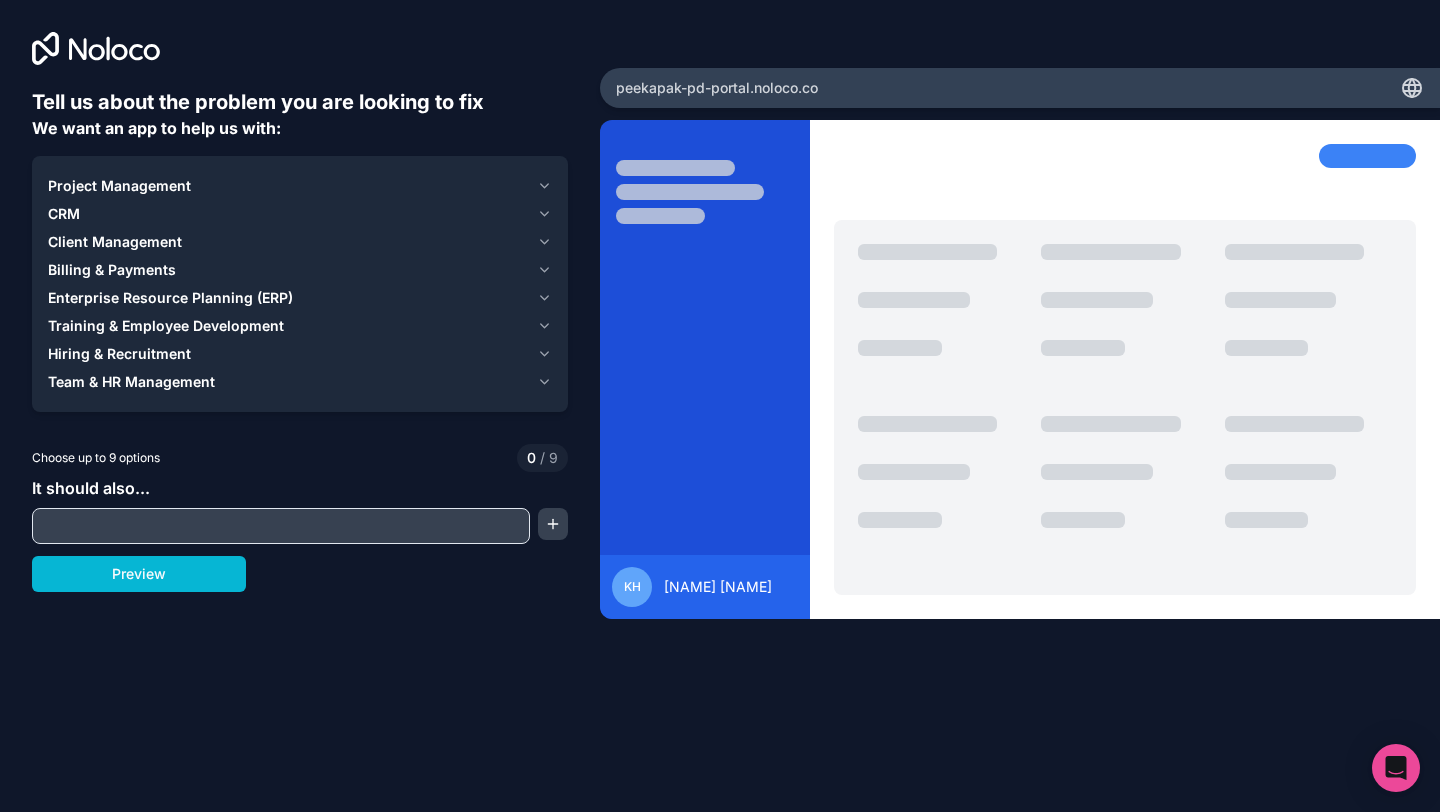 click on "Training & Employee Development" at bounding box center (166, 326) 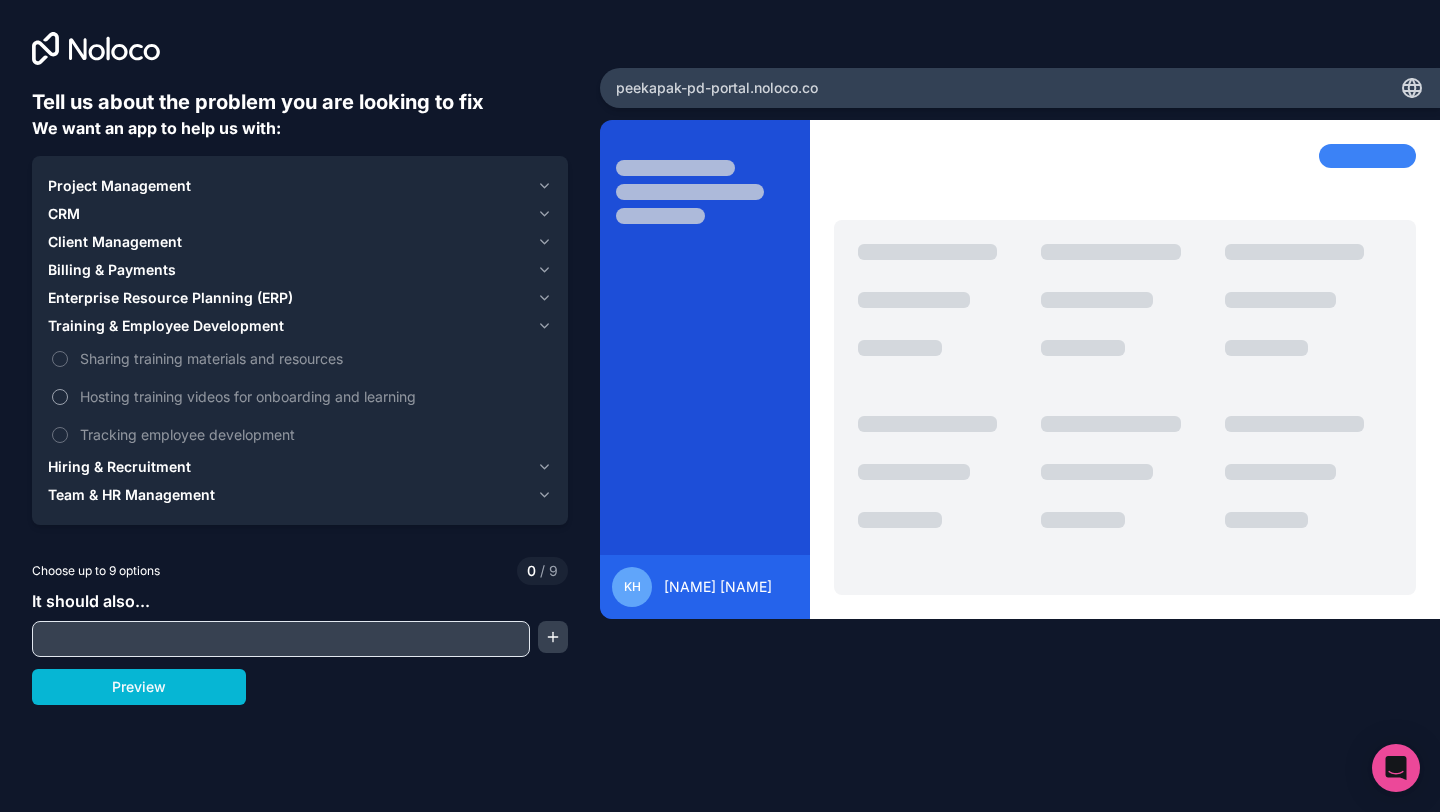 click on "Hosting training videos for onboarding and learning" at bounding box center (314, 396) 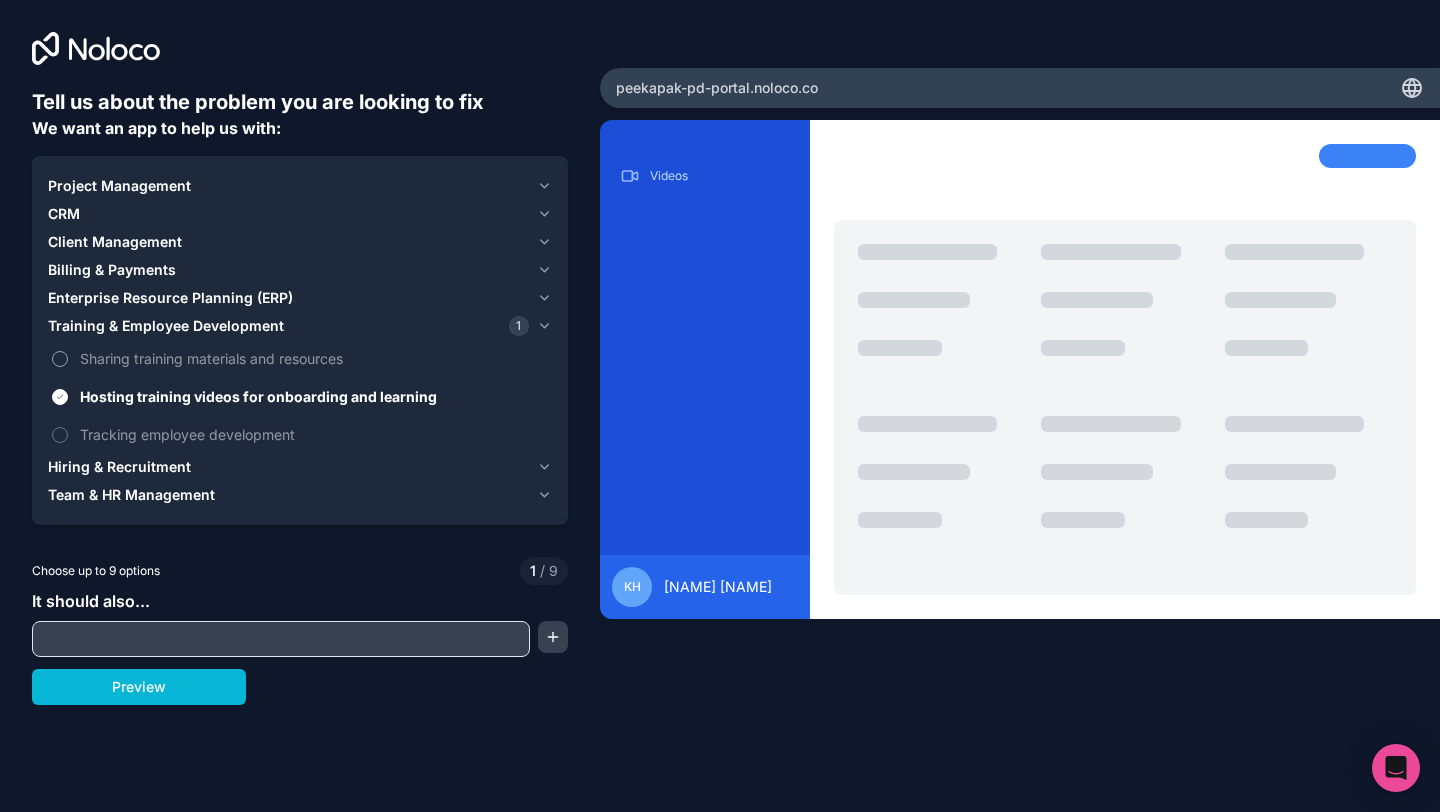 click on "Sharing training materials and resources" at bounding box center [314, 358] 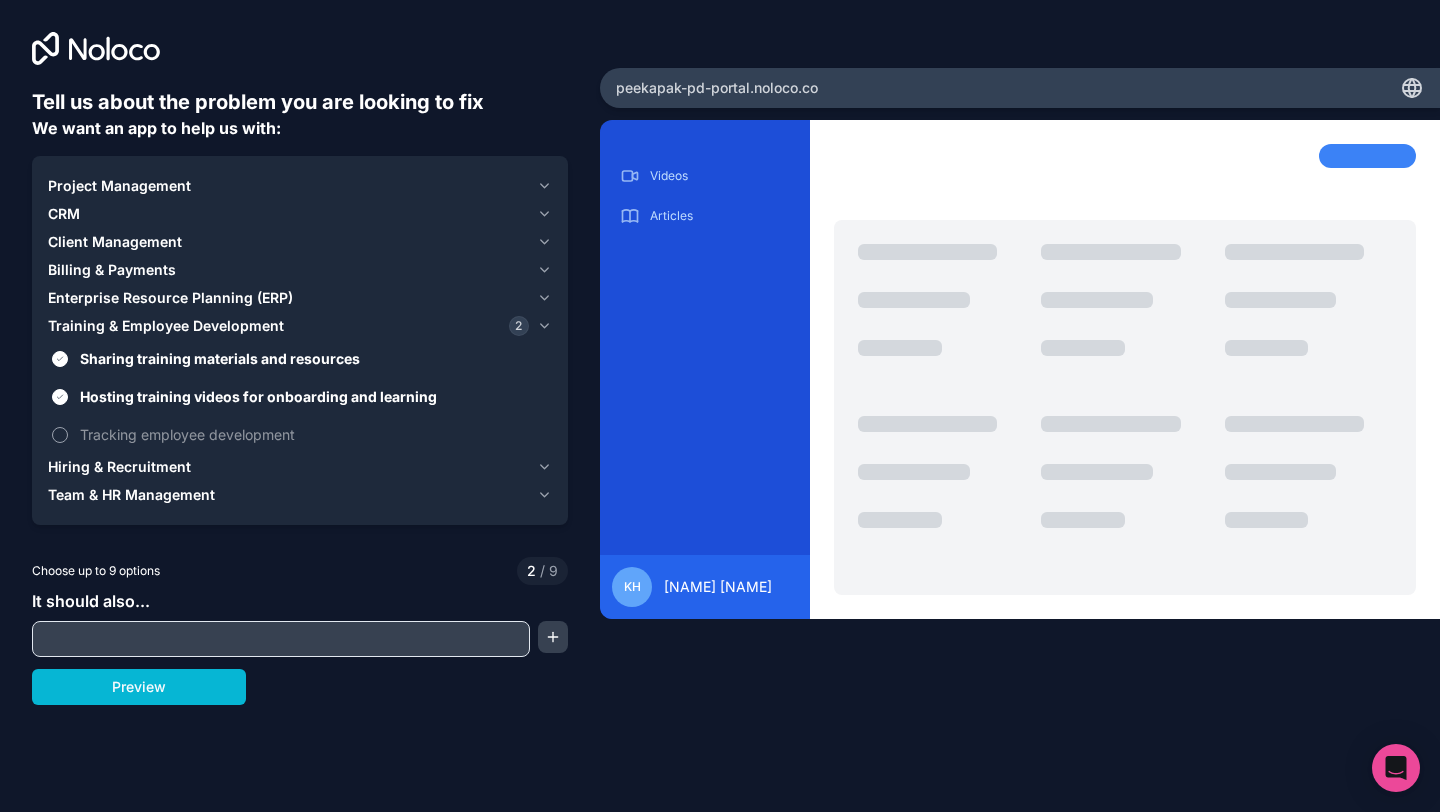 click on "Tracking employee development" at bounding box center [314, 434] 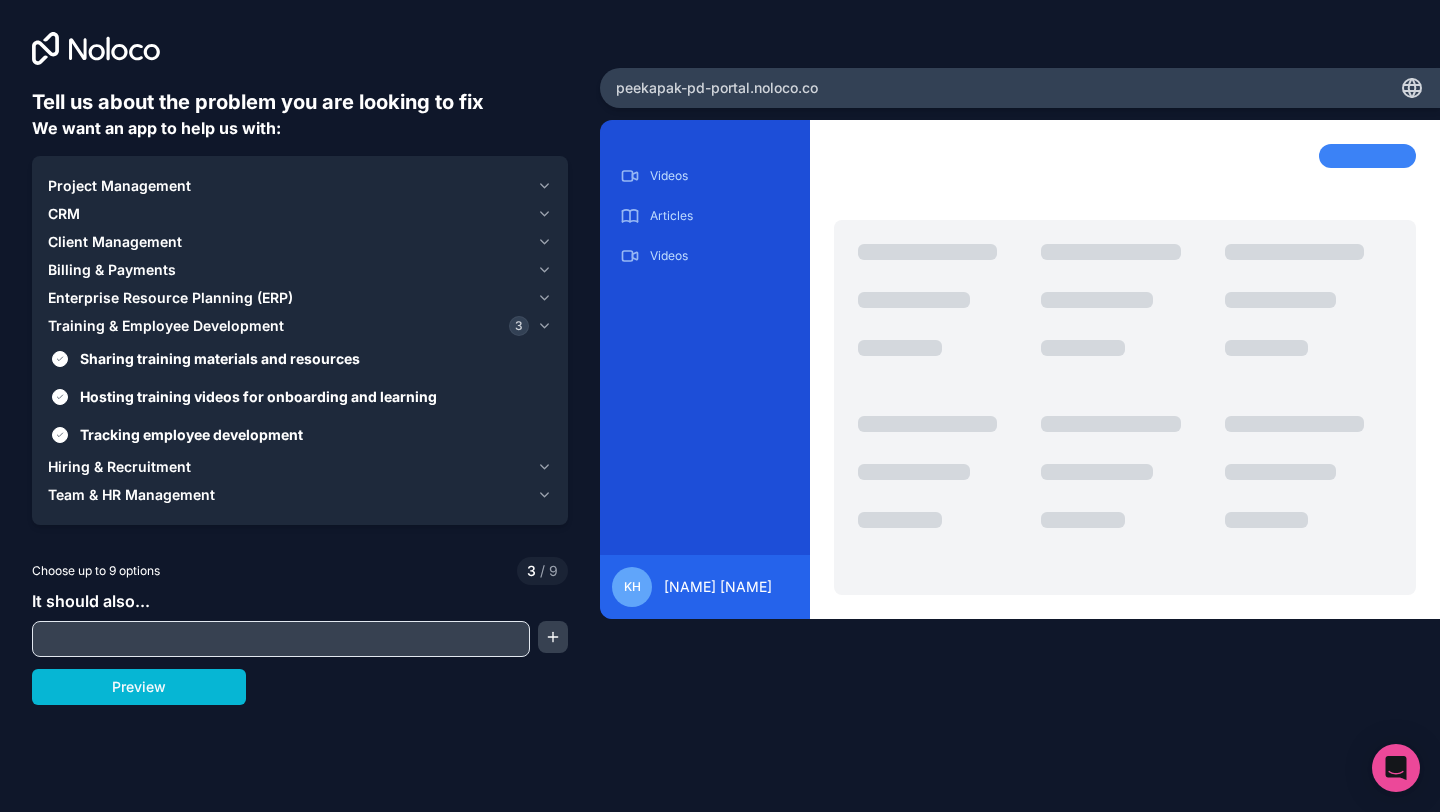 click at bounding box center (281, 639) 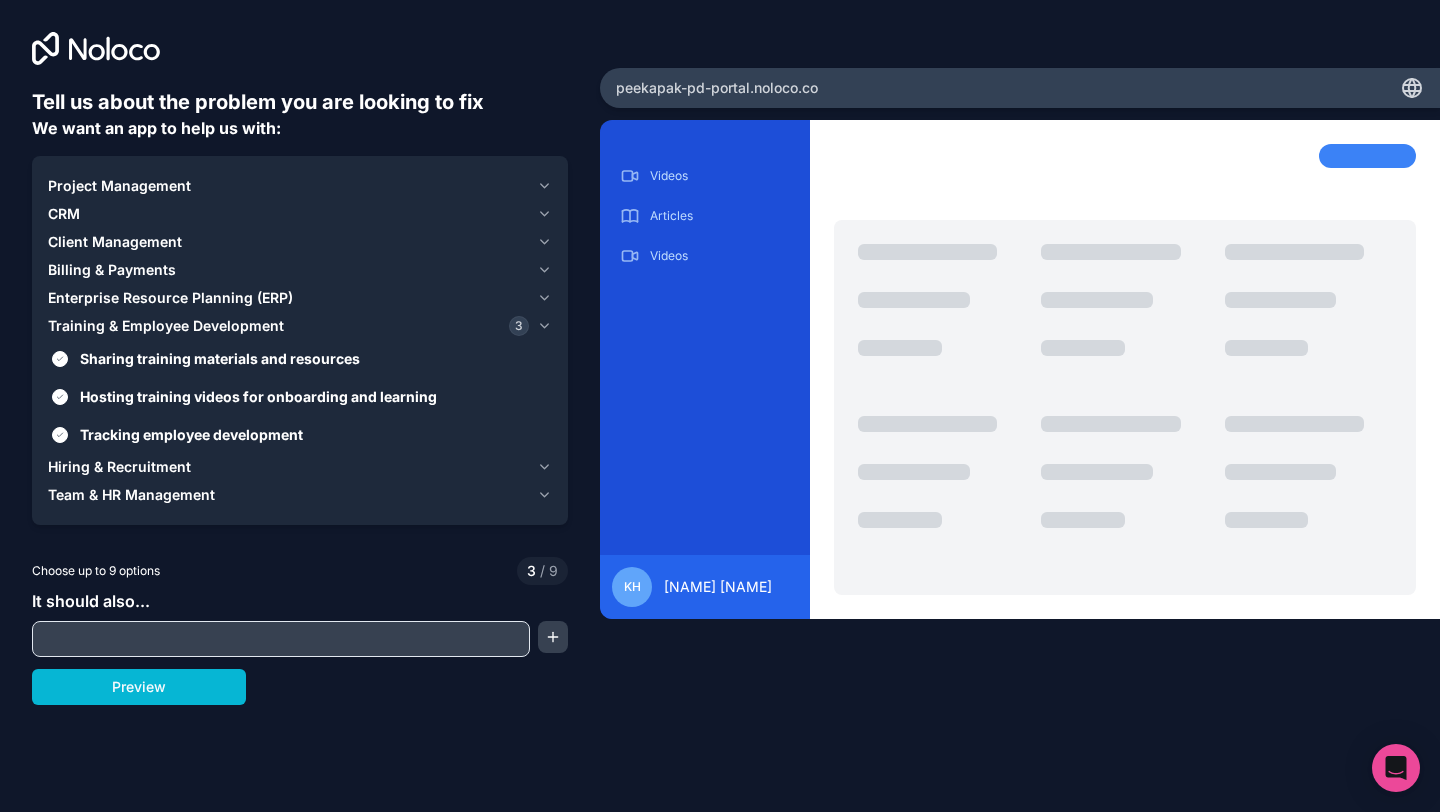 click on "Enterprise Resource Planning (ERP)" at bounding box center (170, 298) 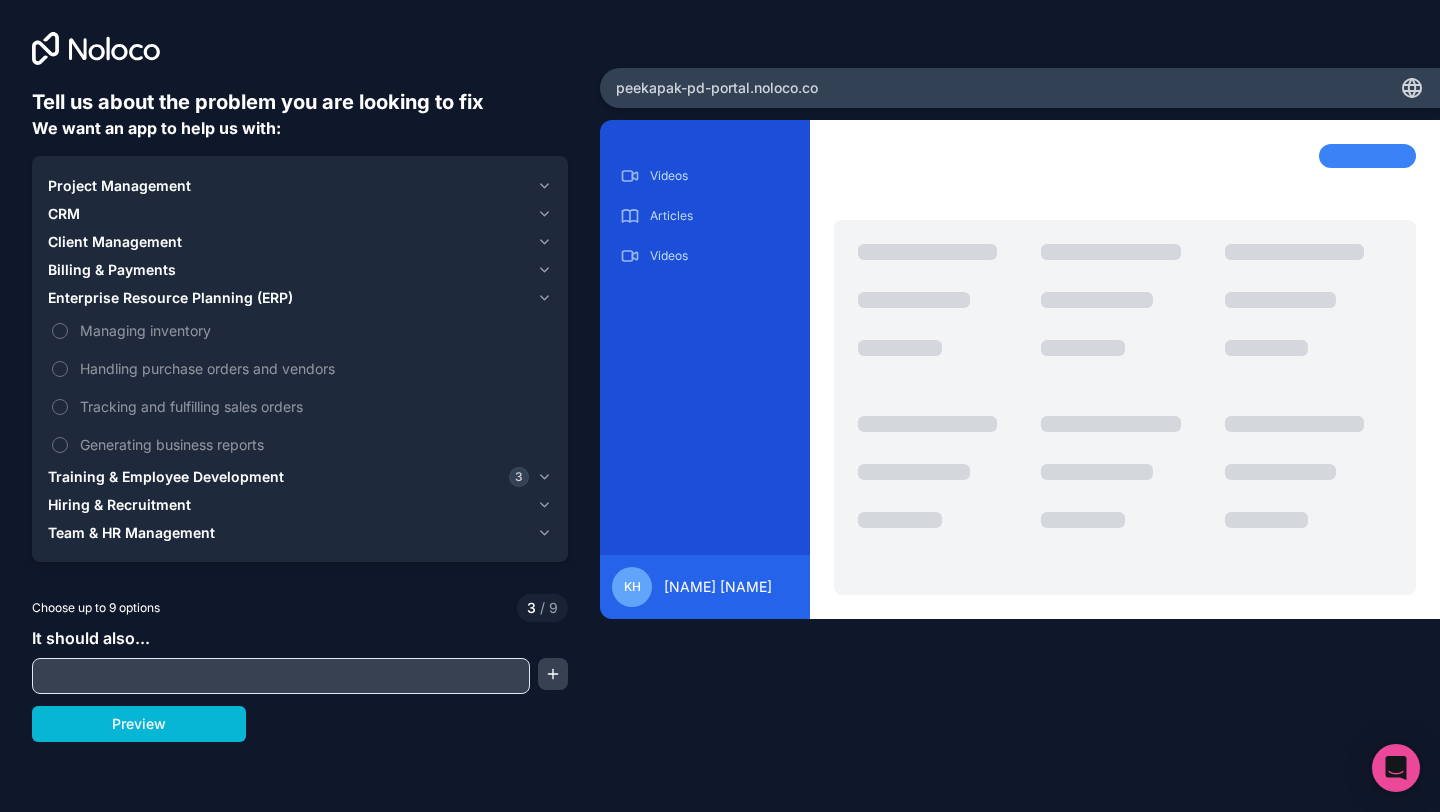 click on "Enterprise Resource Planning (ERP)" at bounding box center (170, 298) 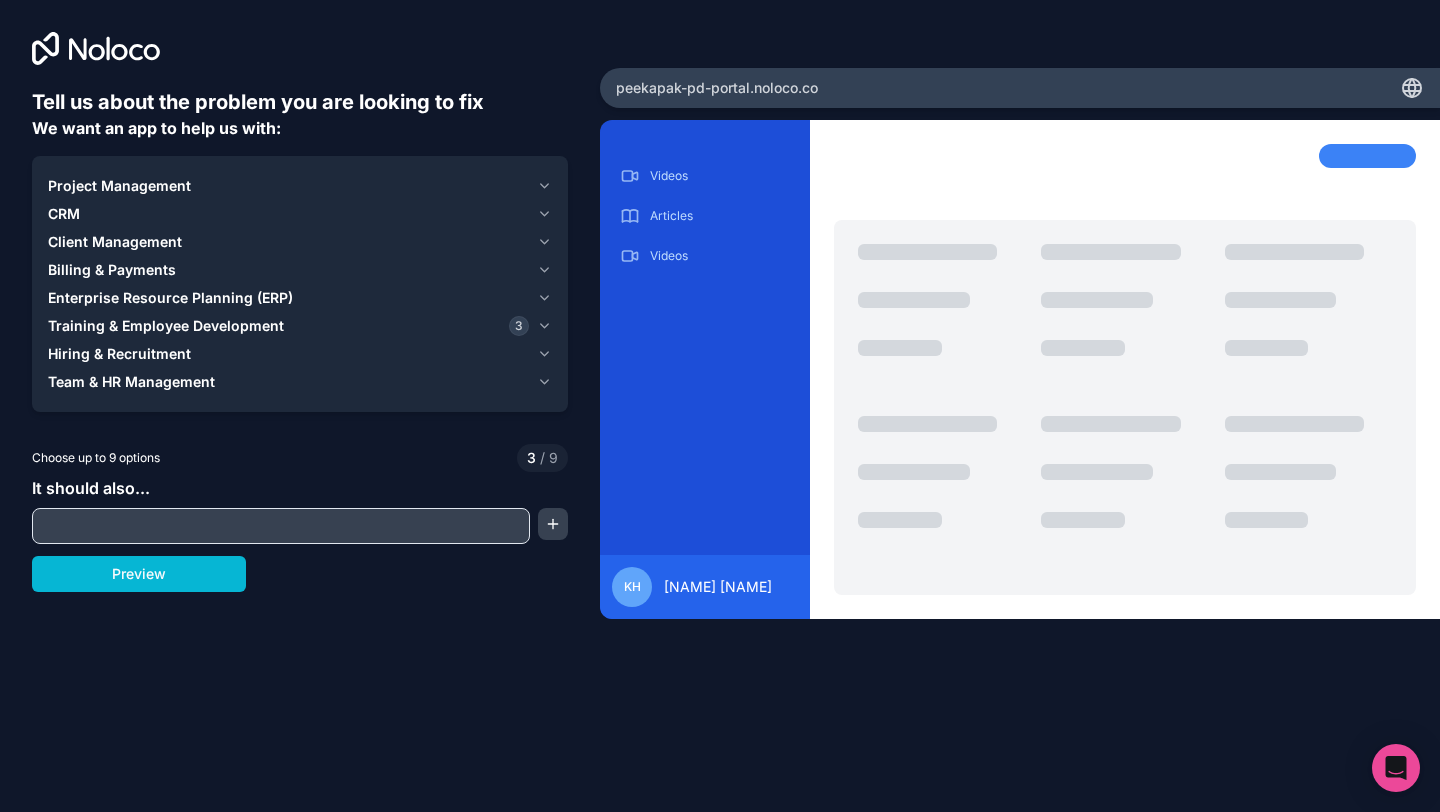 click on "Project Management" at bounding box center (119, 186) 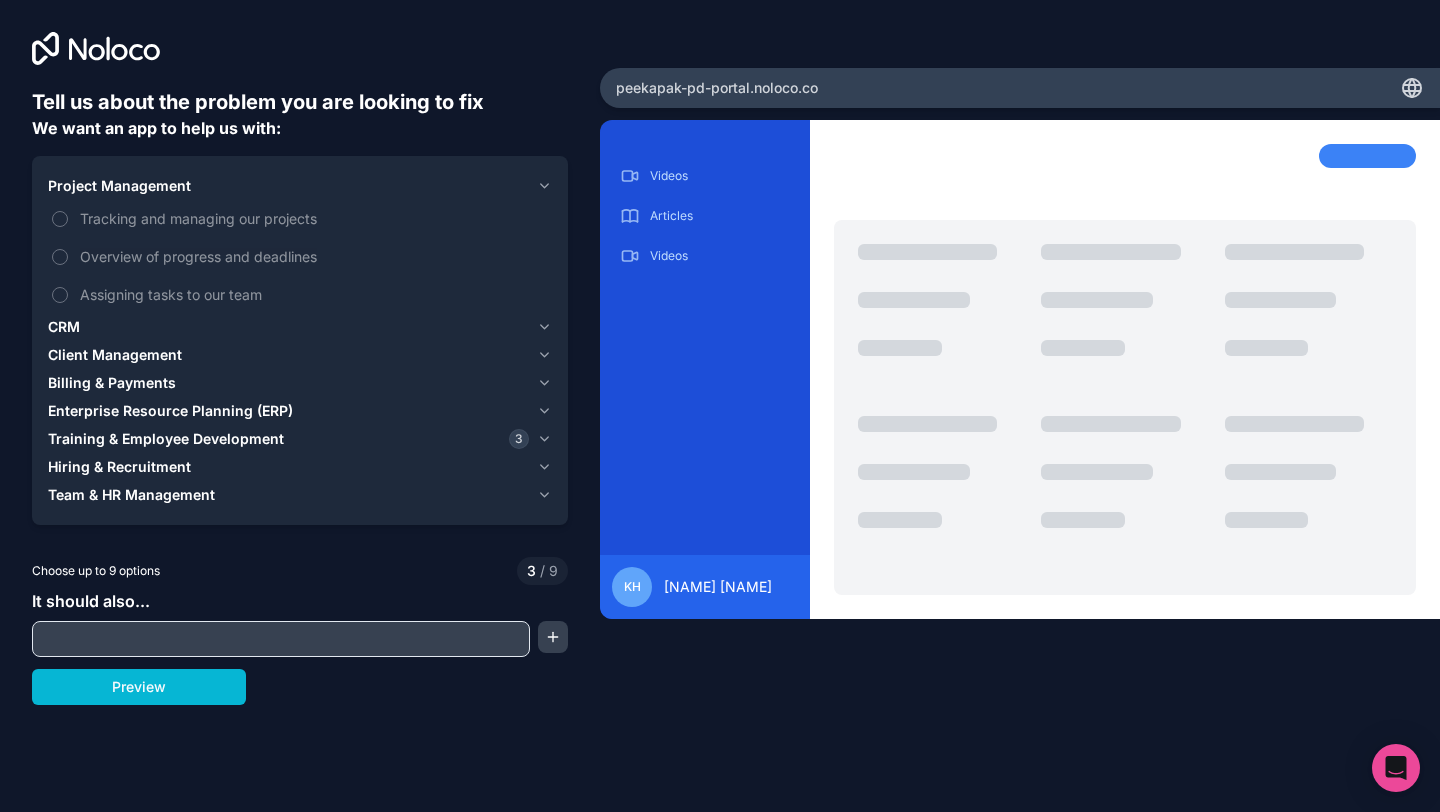 click on "Project Management" at bounding box center (119, 186) 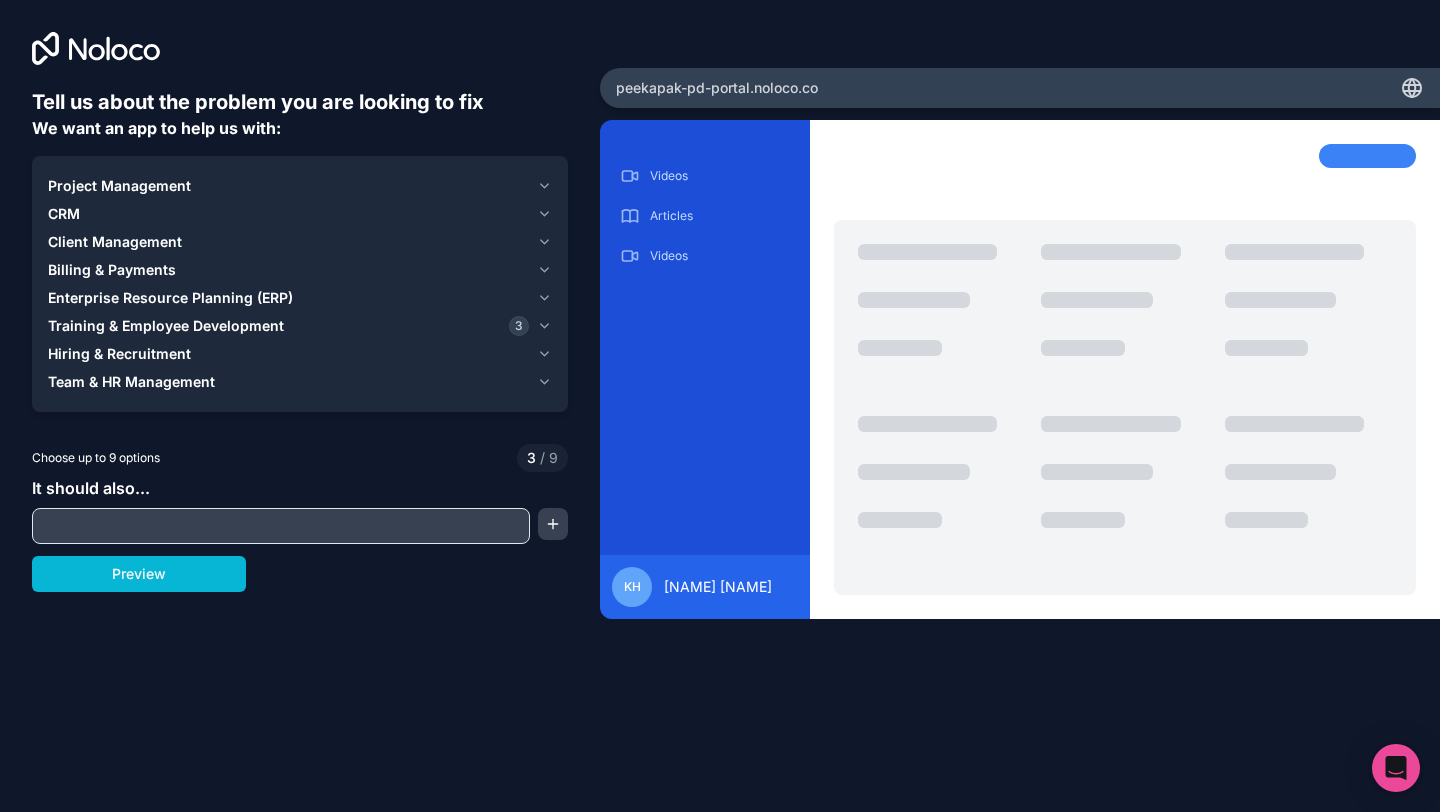 click on "Project Management" at bounding box center [119, 186] 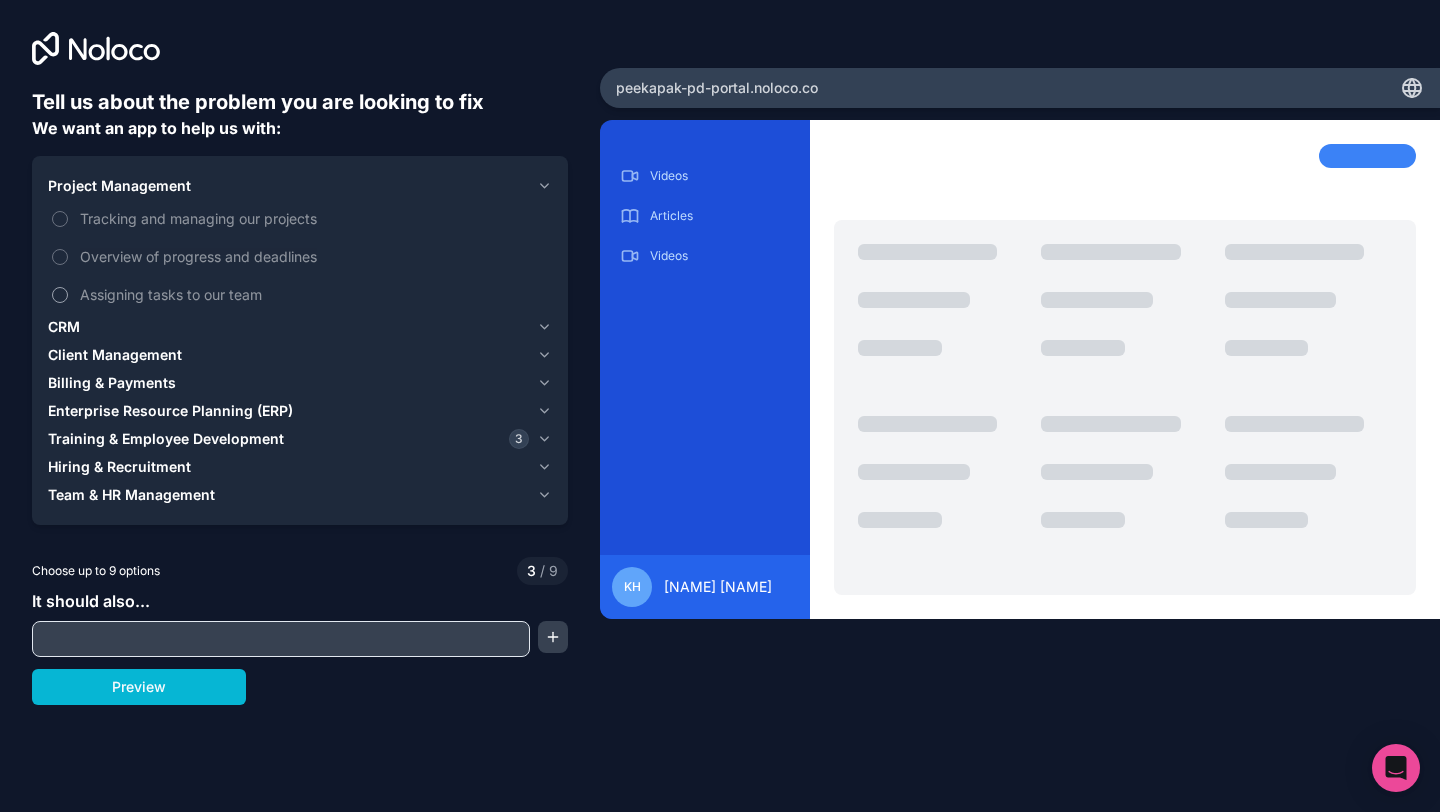 click on "Assigning tasks to our team" at bounding box center [314, 294] 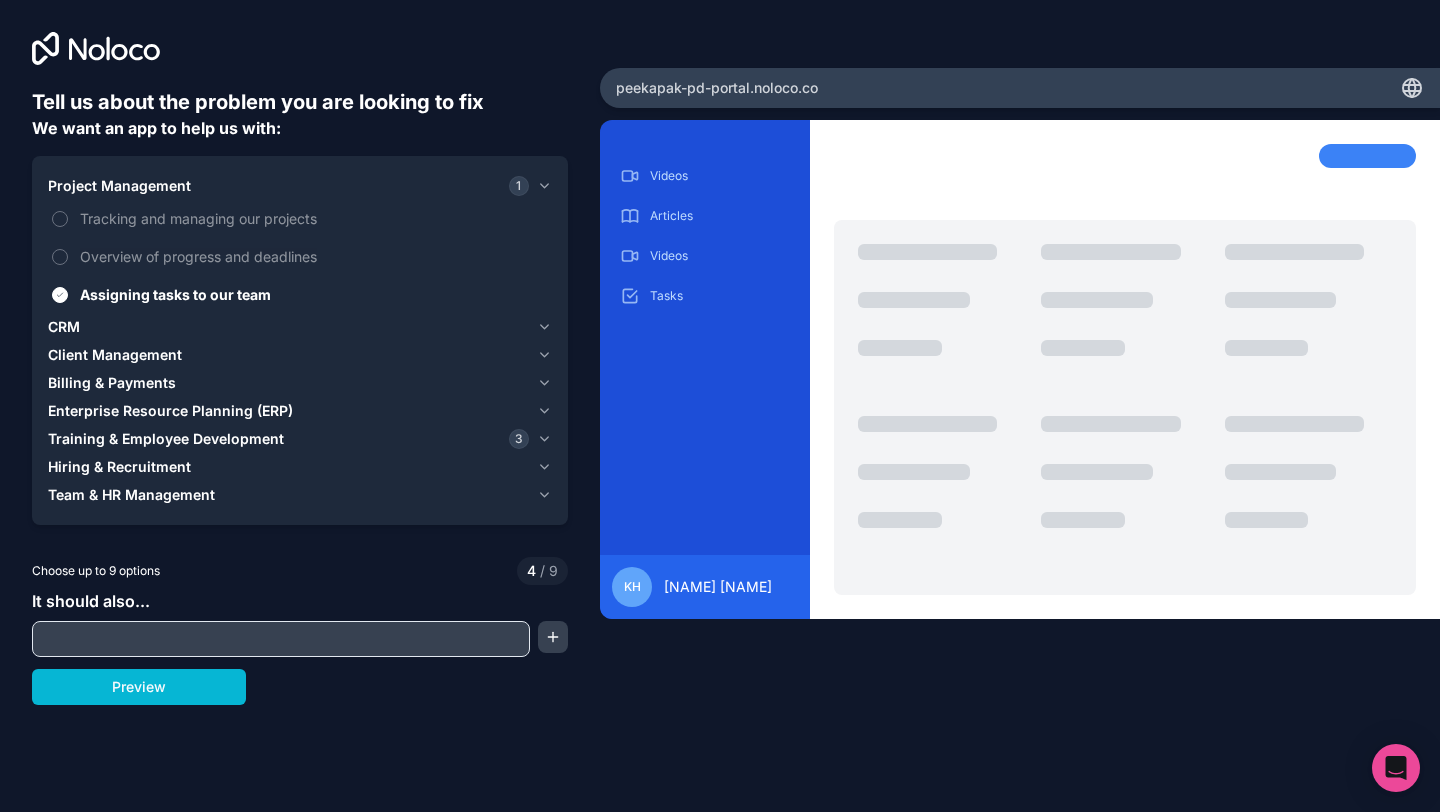 click on "Project Management" at bounding box center [119, 186] 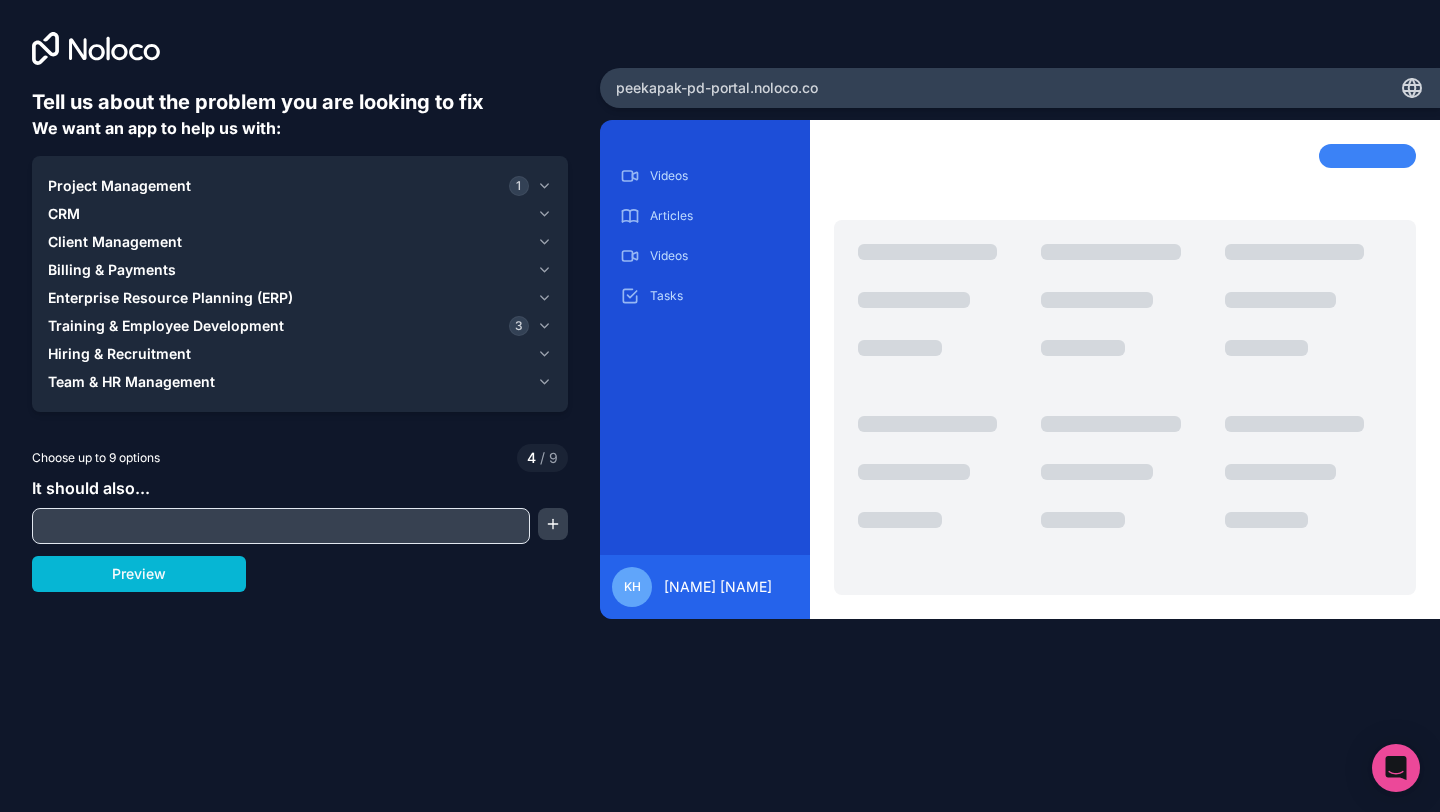click on "Client Management" at bounding box center [115, 242] 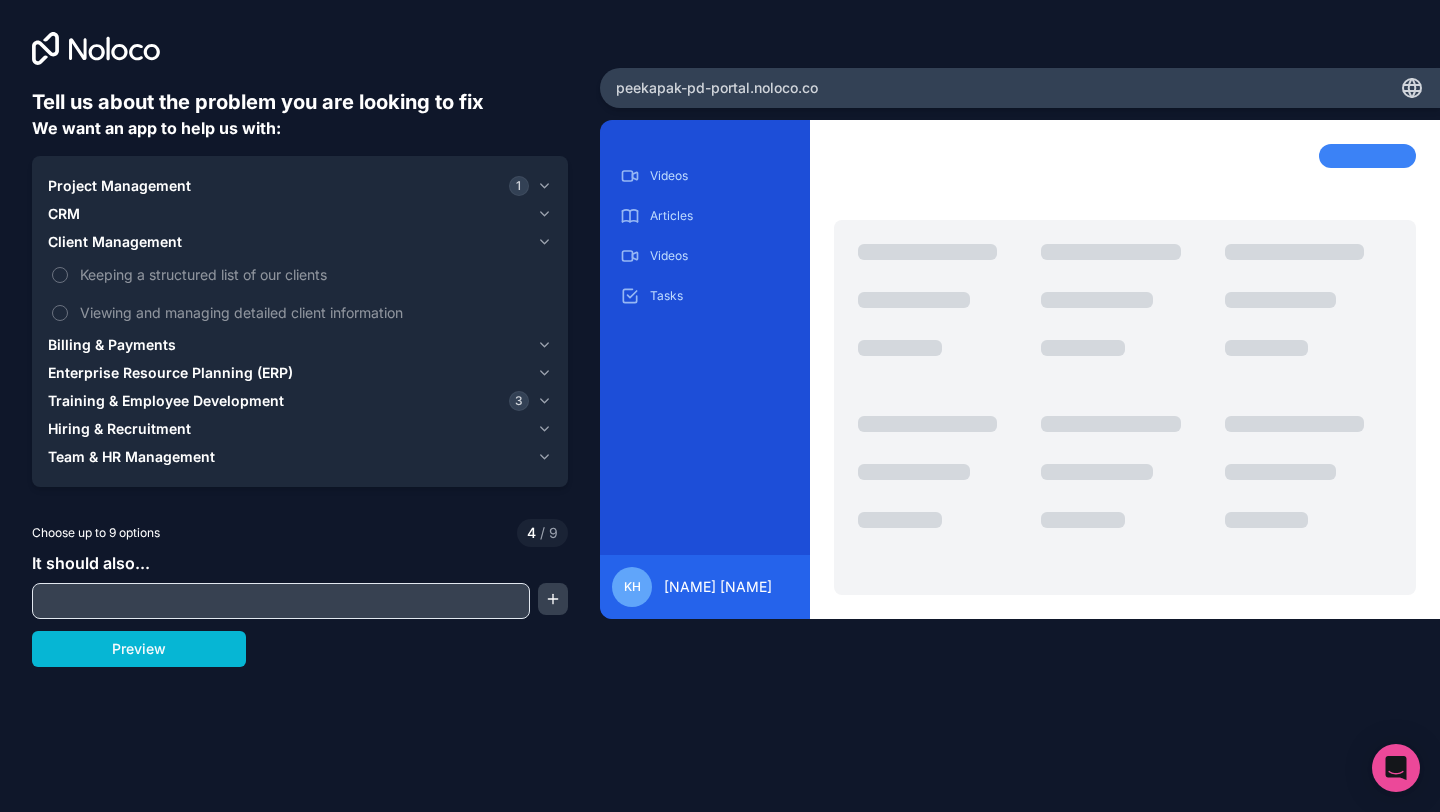 click on "Client Management" at bounding box center (115, 242) 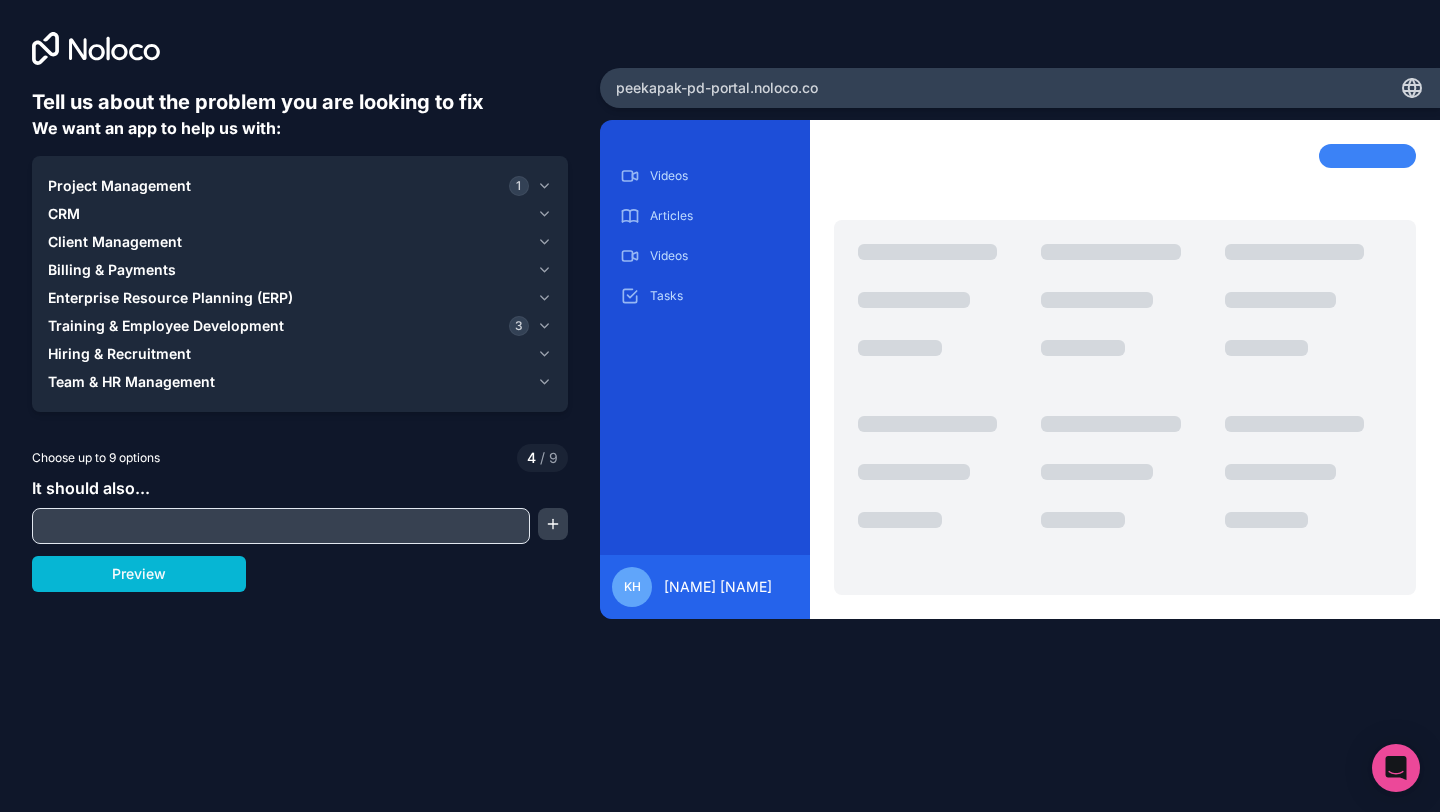 click on "Team & HR Management" at bounding box center (131, 382) 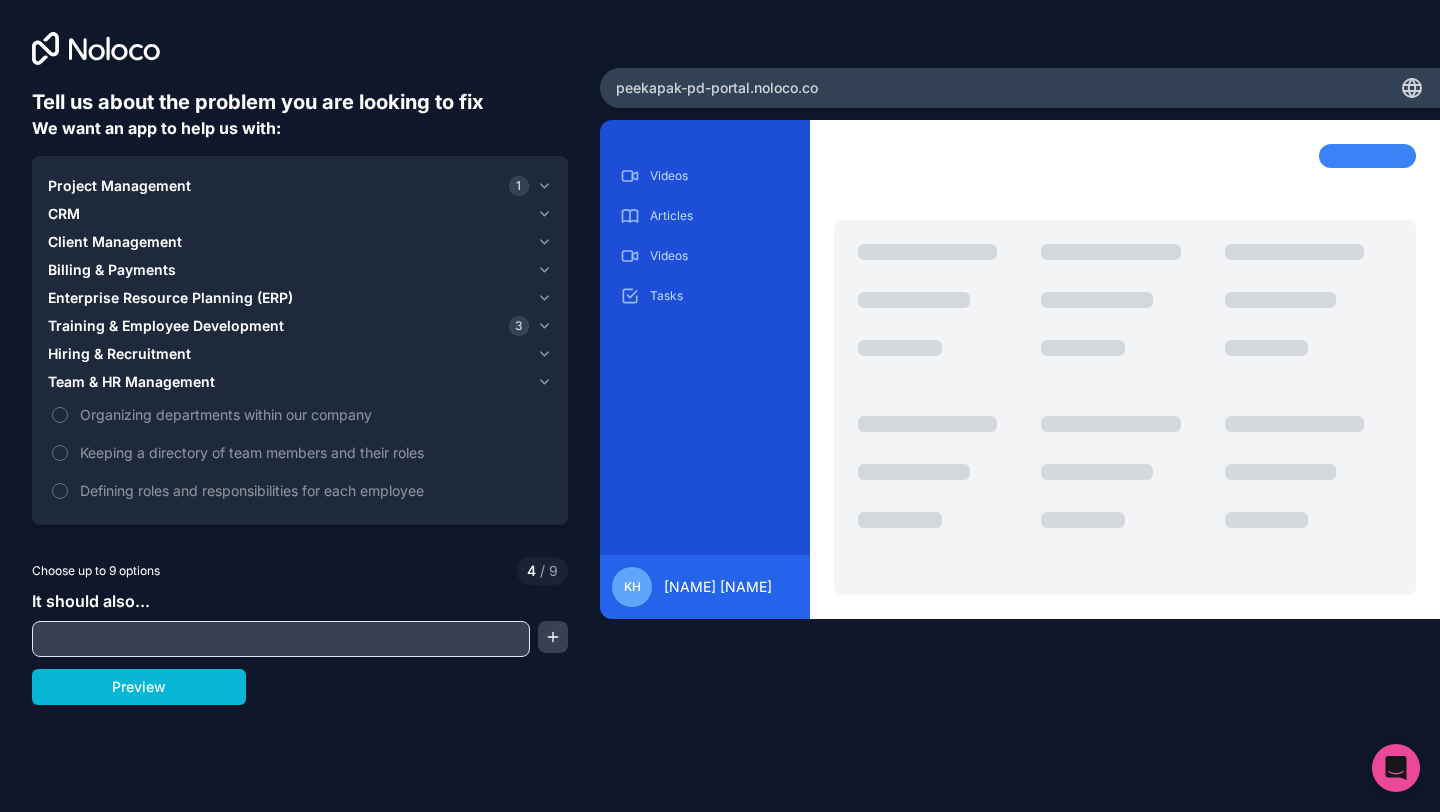 click on "Team & HR Management" at bounding box center [131, 382] 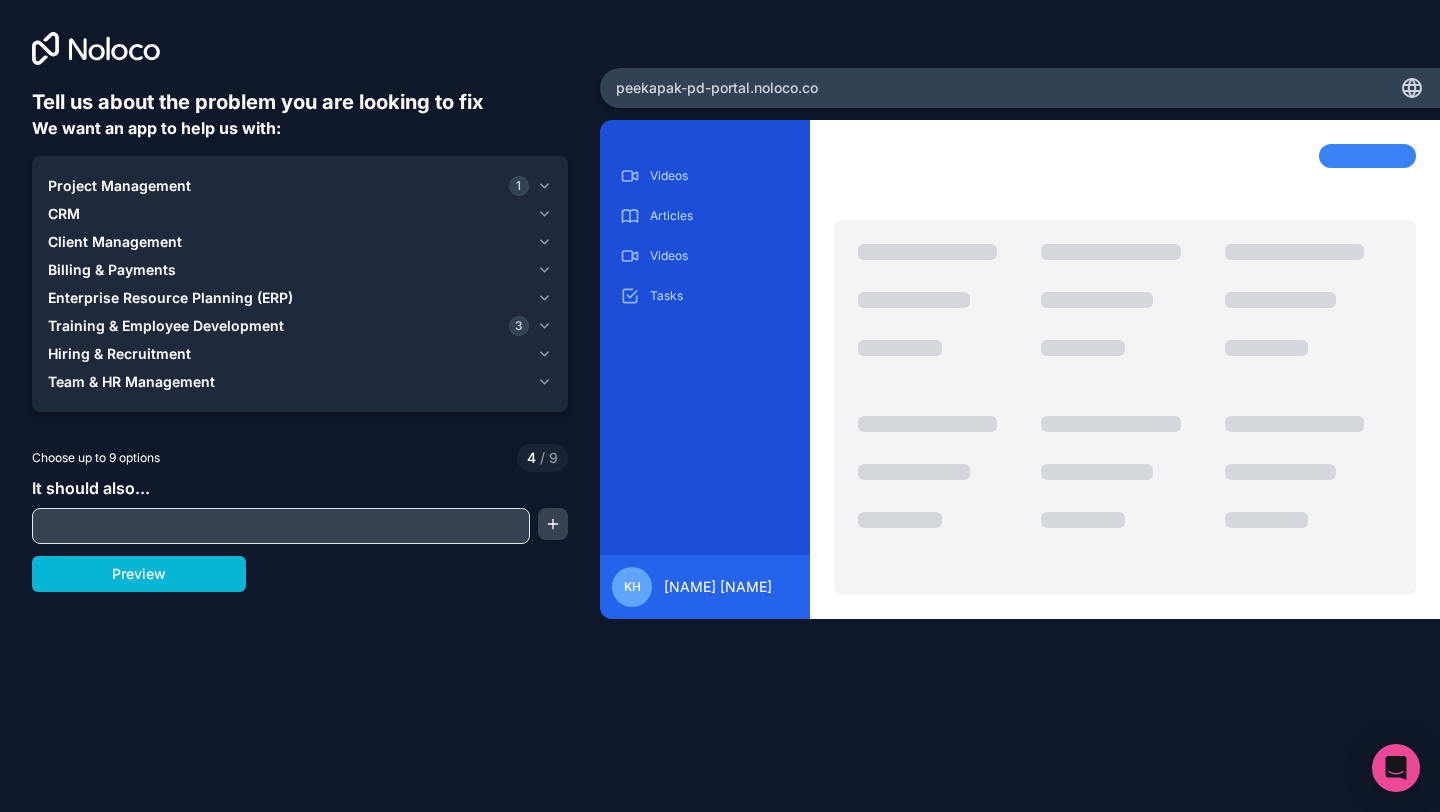 click at bounding box center [281, 526] 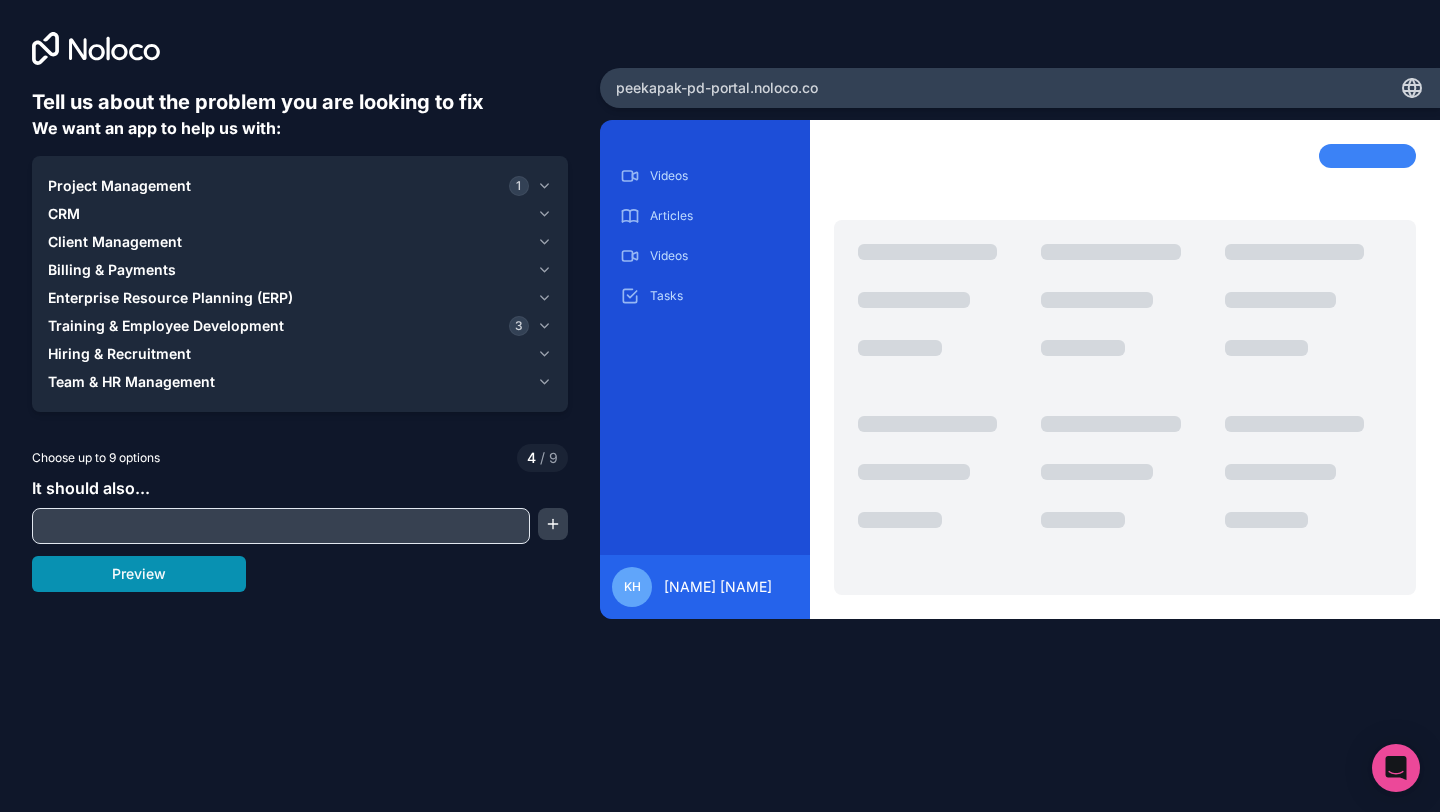 click on "Preview" at bounding box center [139, 574] 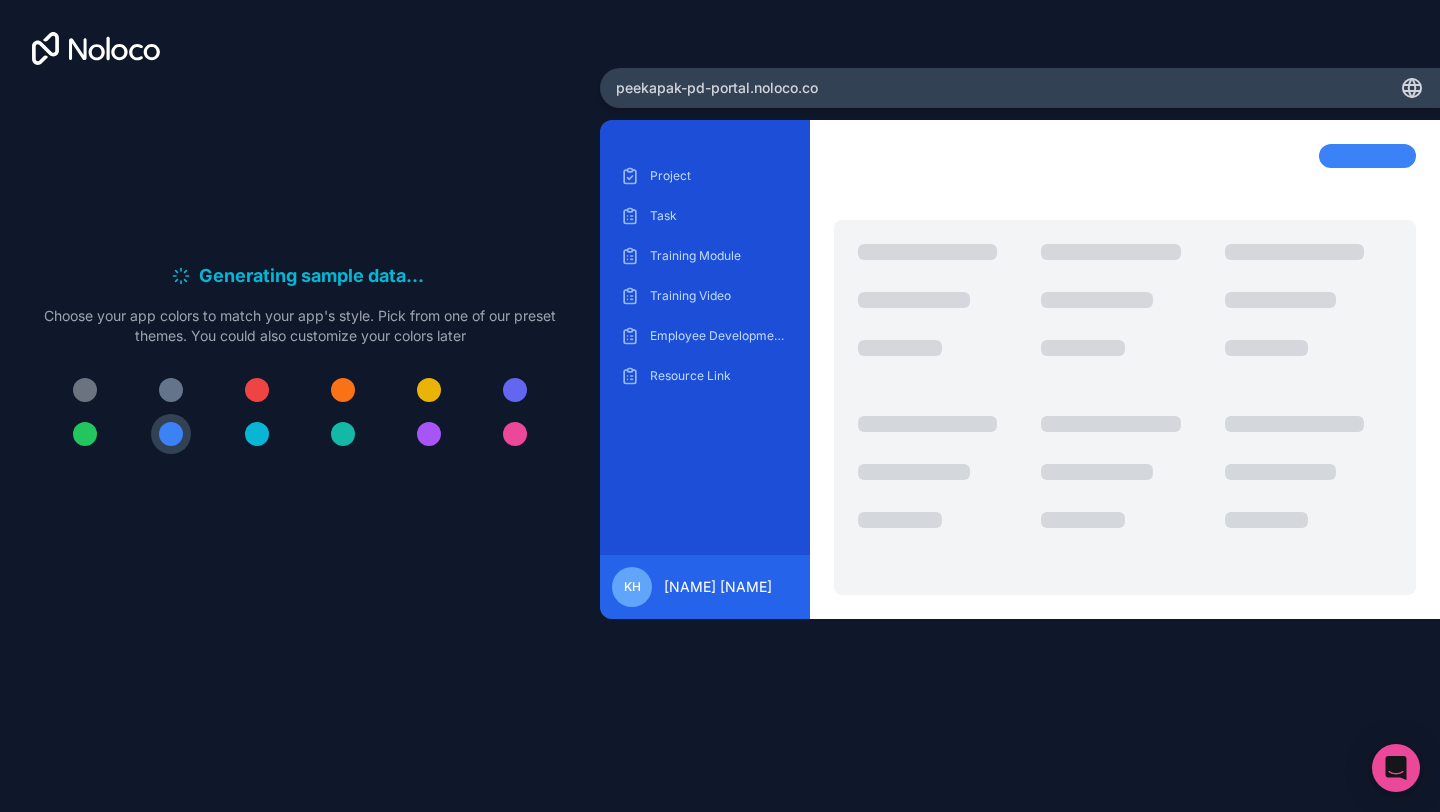 click at bounding box center (343, 390) 